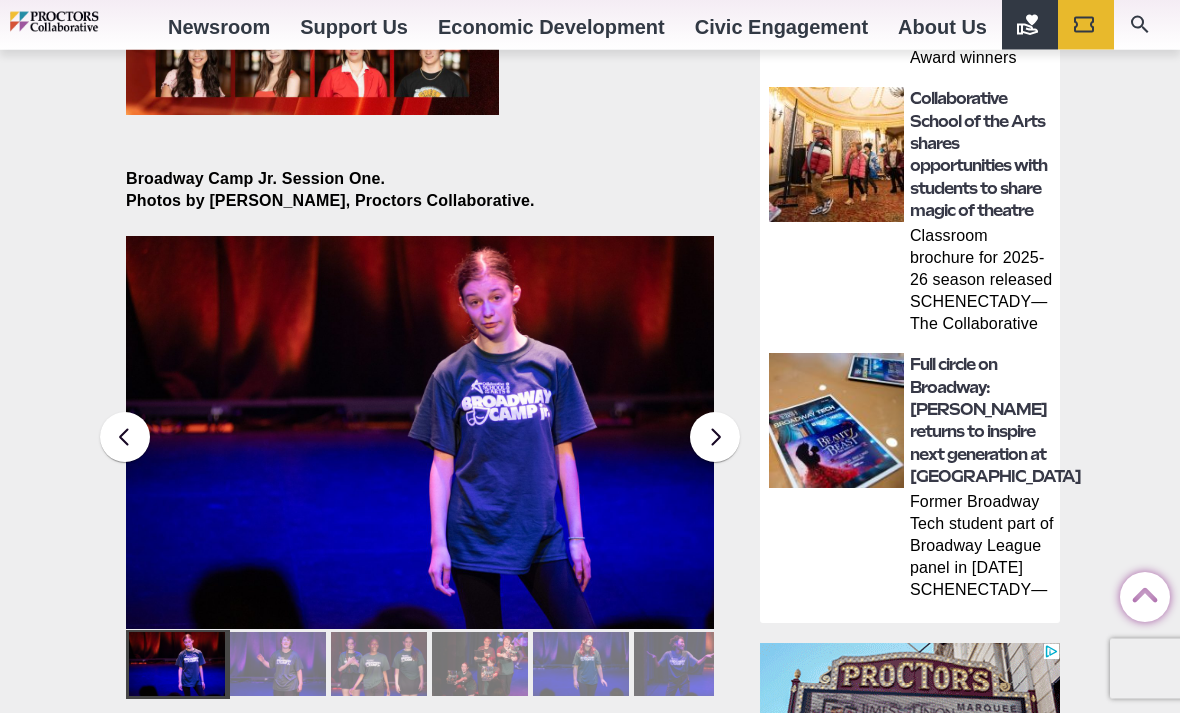 scroll, scrollTop: 1251, scrollLeft: 0, axis: vertical 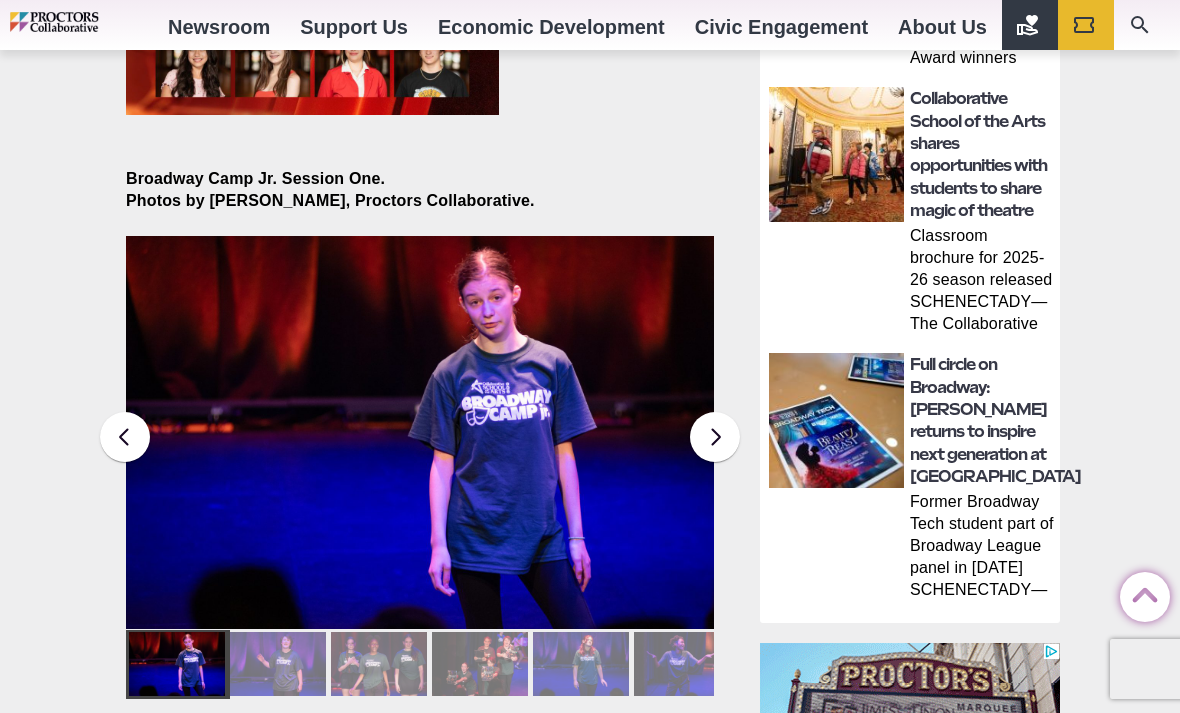 click at bounding box center [420, 432] 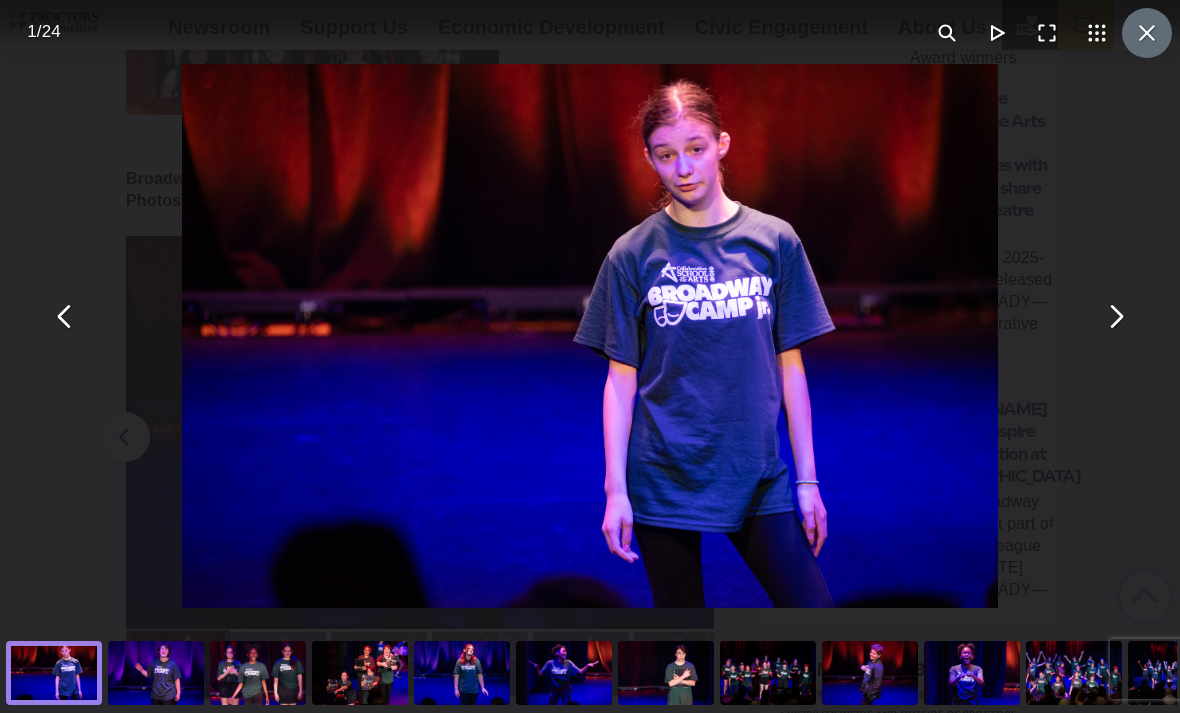 click at bounding box center [1147, 33] 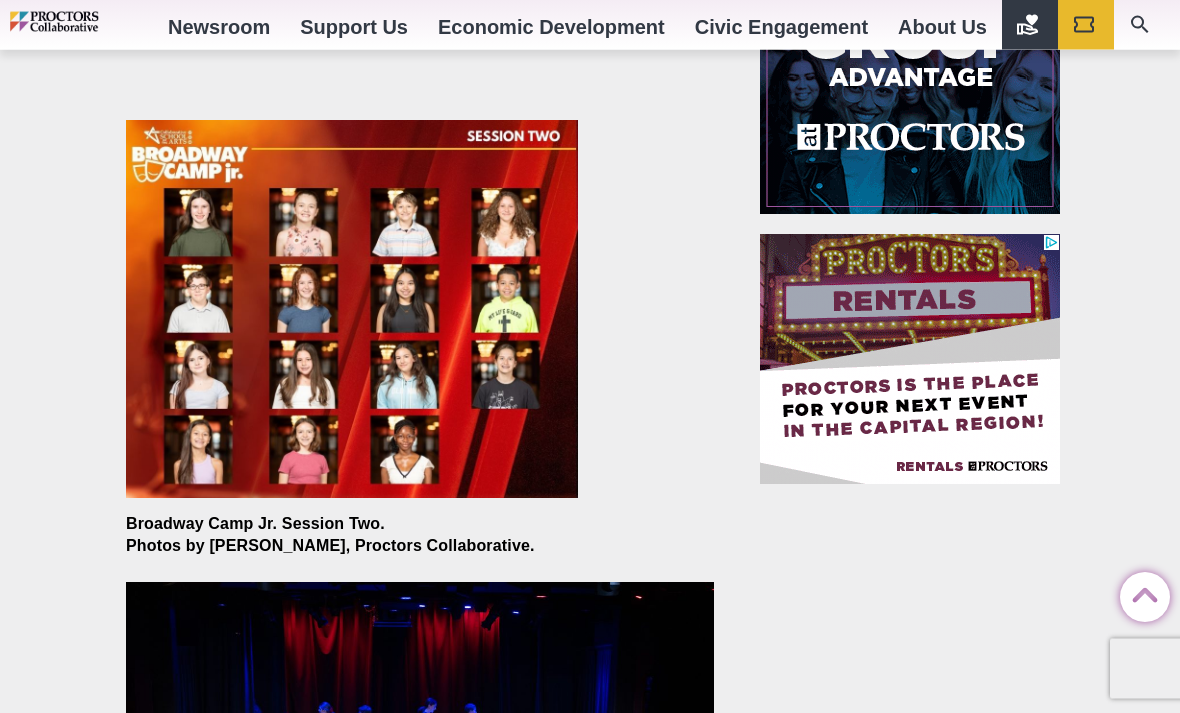 scroll, scrollTop: 2200, scrollLeft: 0, axis: vertical 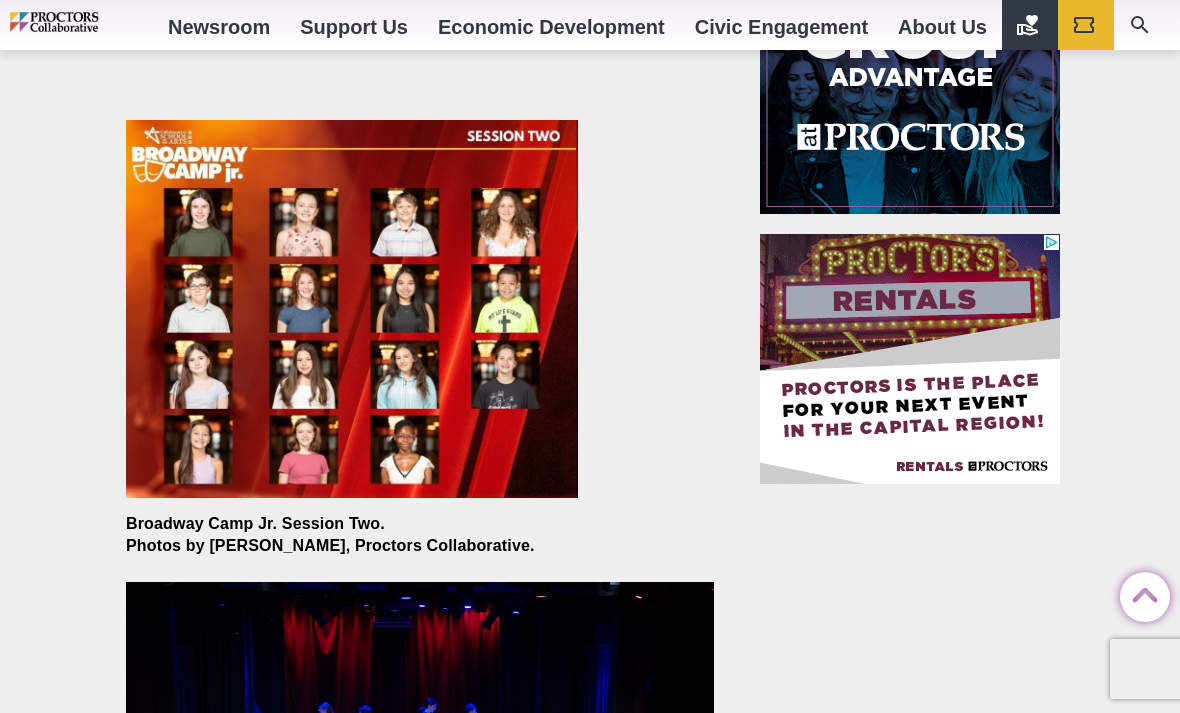 click at bounding box center (352, 309) 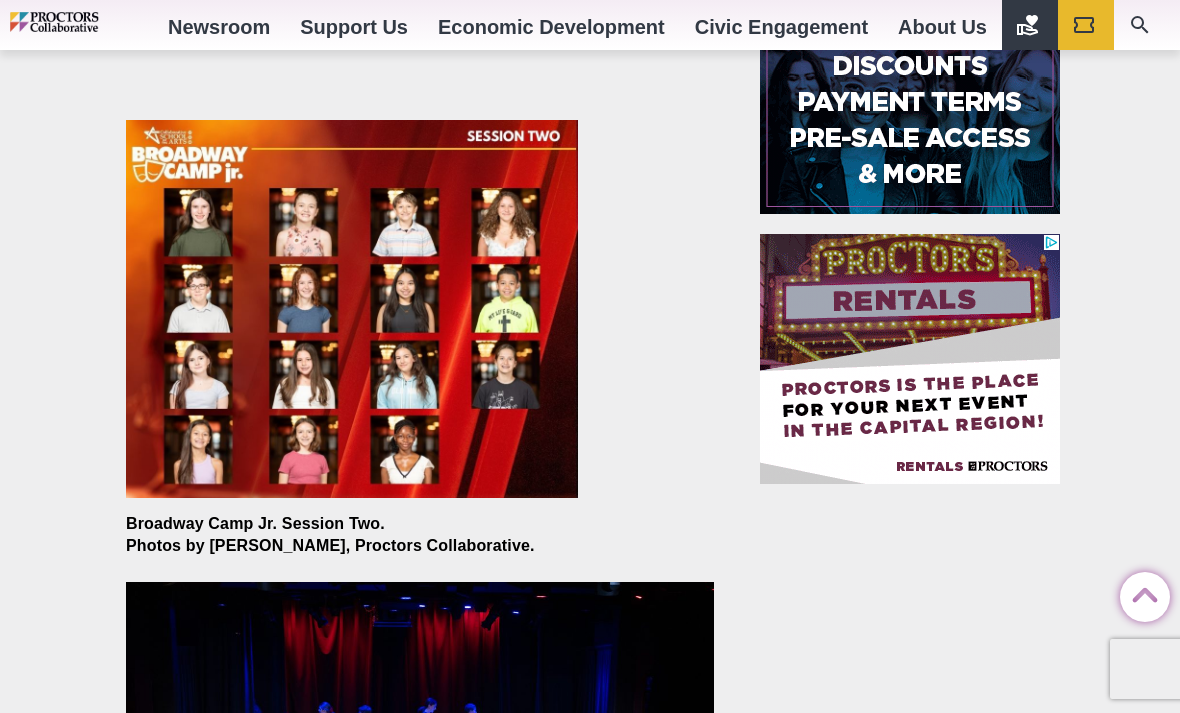 click at bounding box center [352, 309] 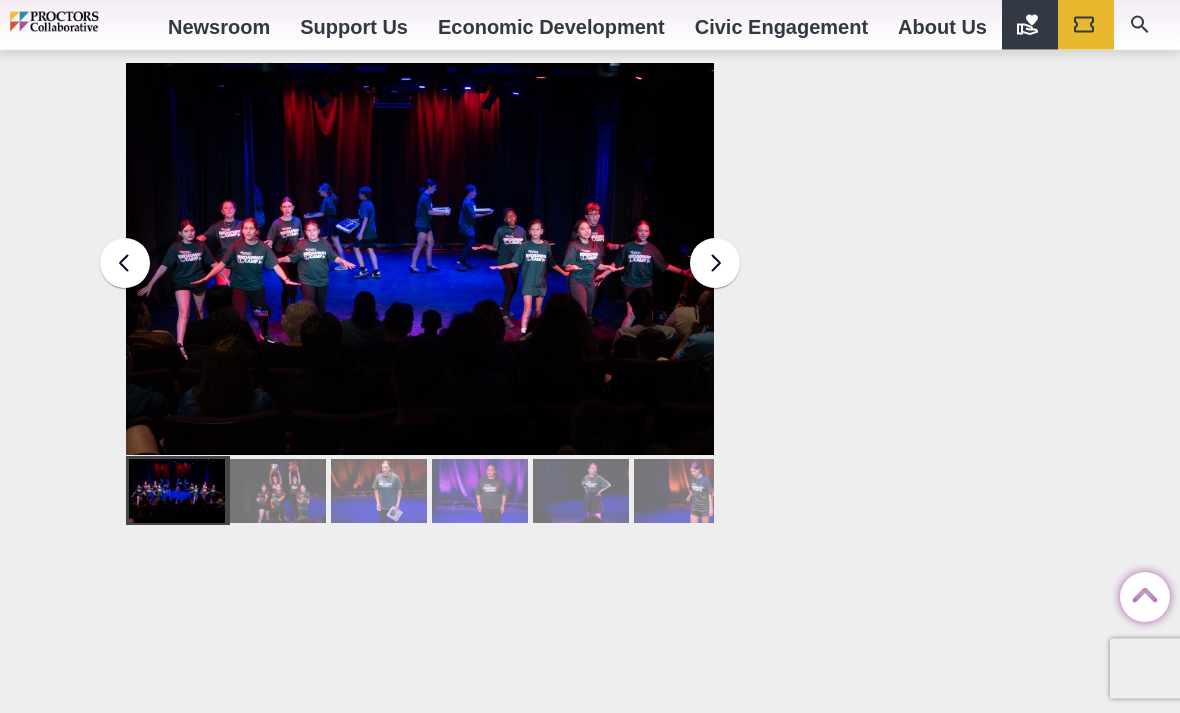 scroll, scrollTop: 2715, scrollLeft: 0, axis: vertical 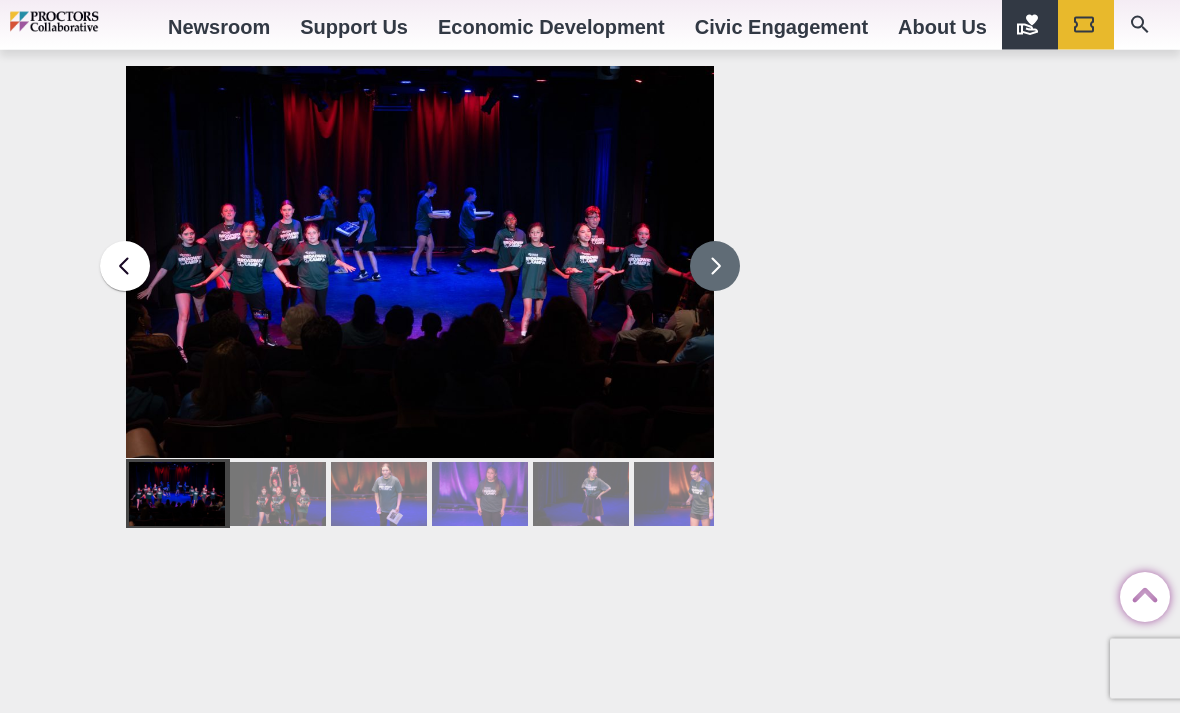 click at bounding box center (715, 267) 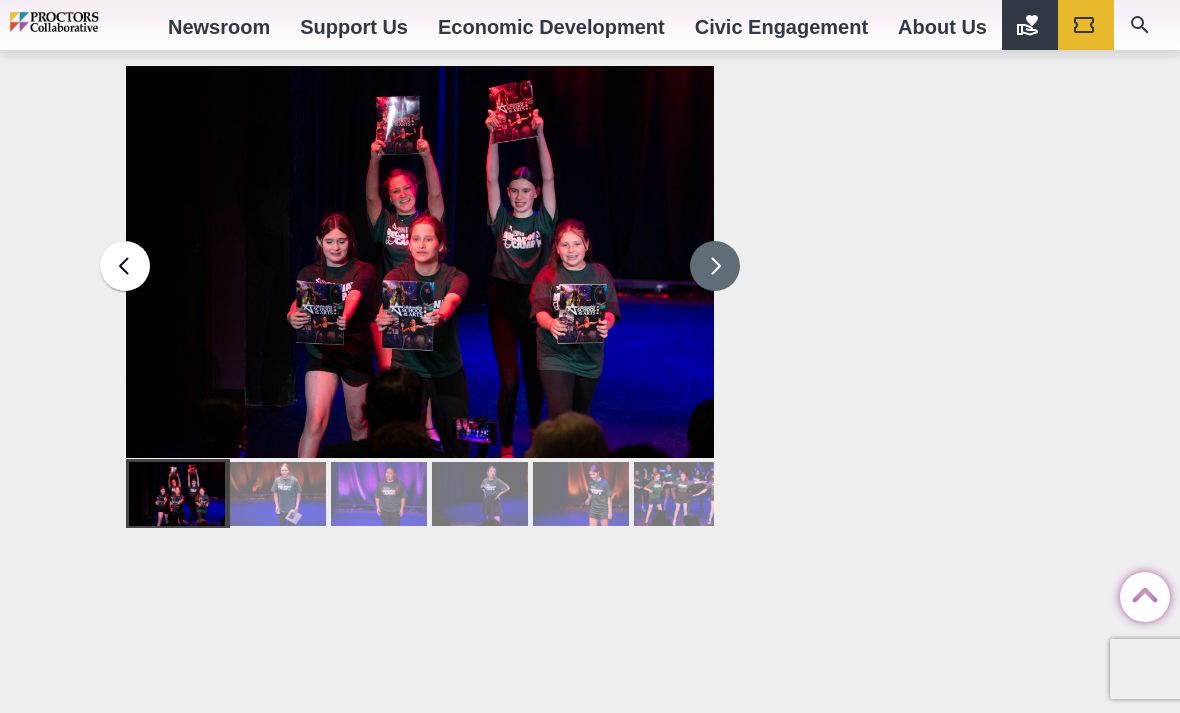 click at bounding box center (715, 266) 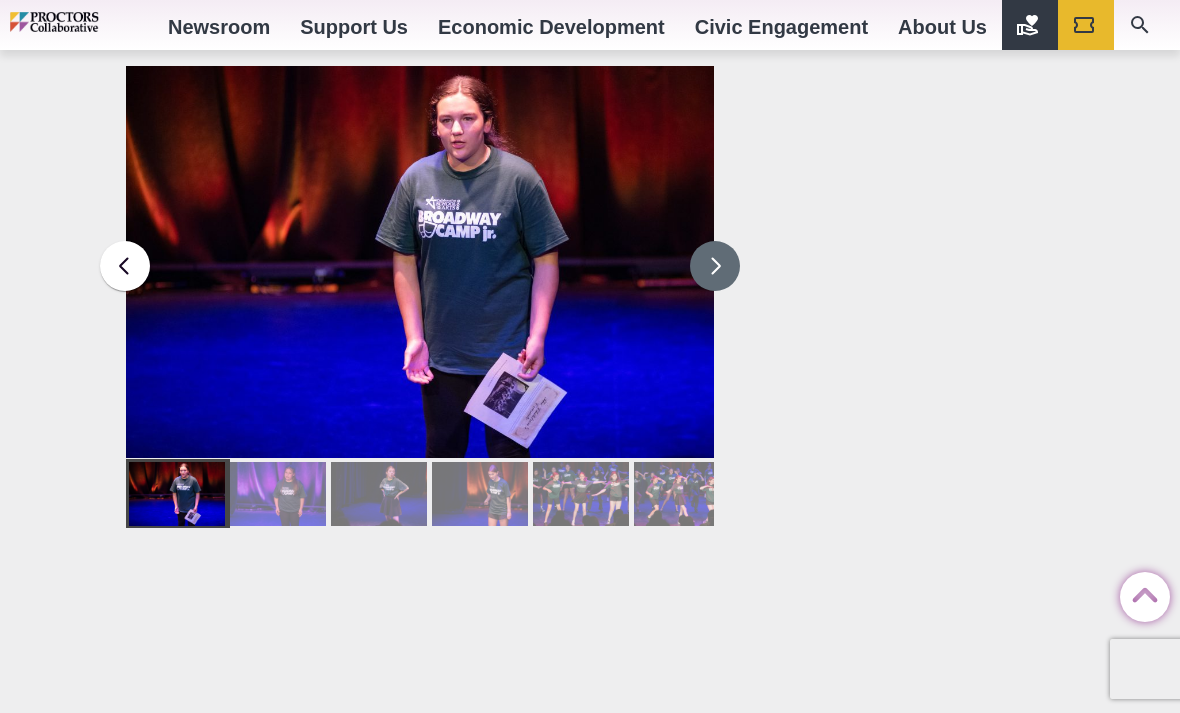 click at bounding box center [715, 266] 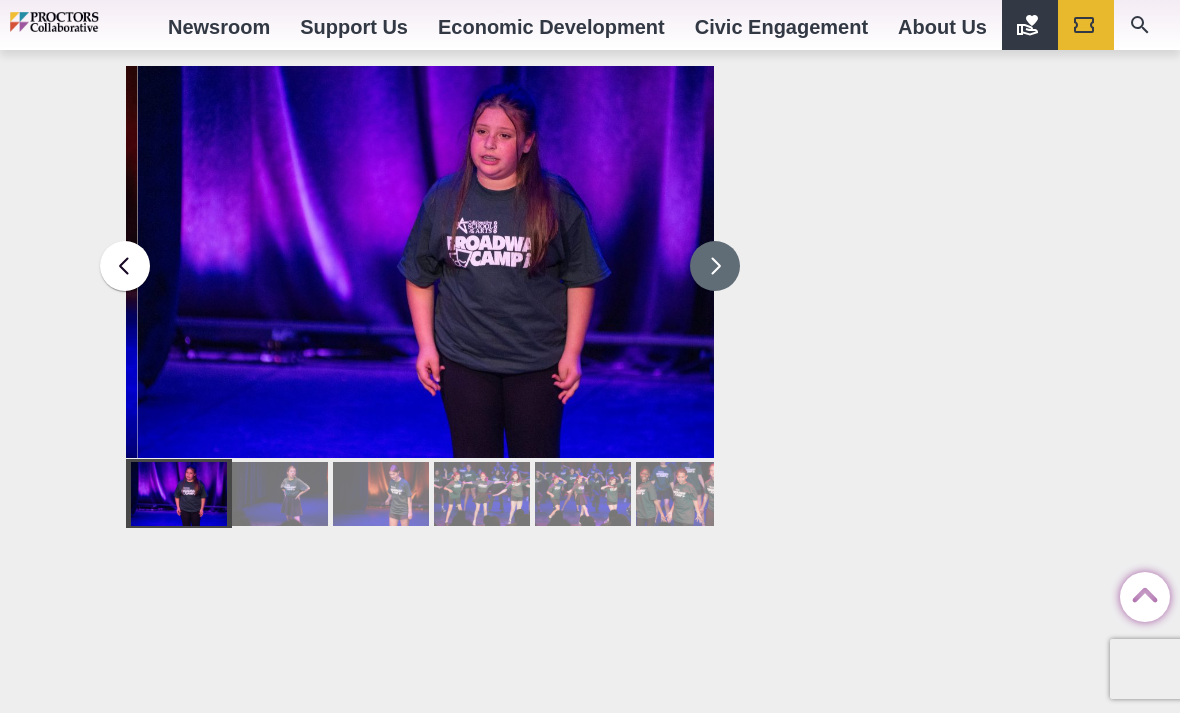 click at bounding box center [715, 266] 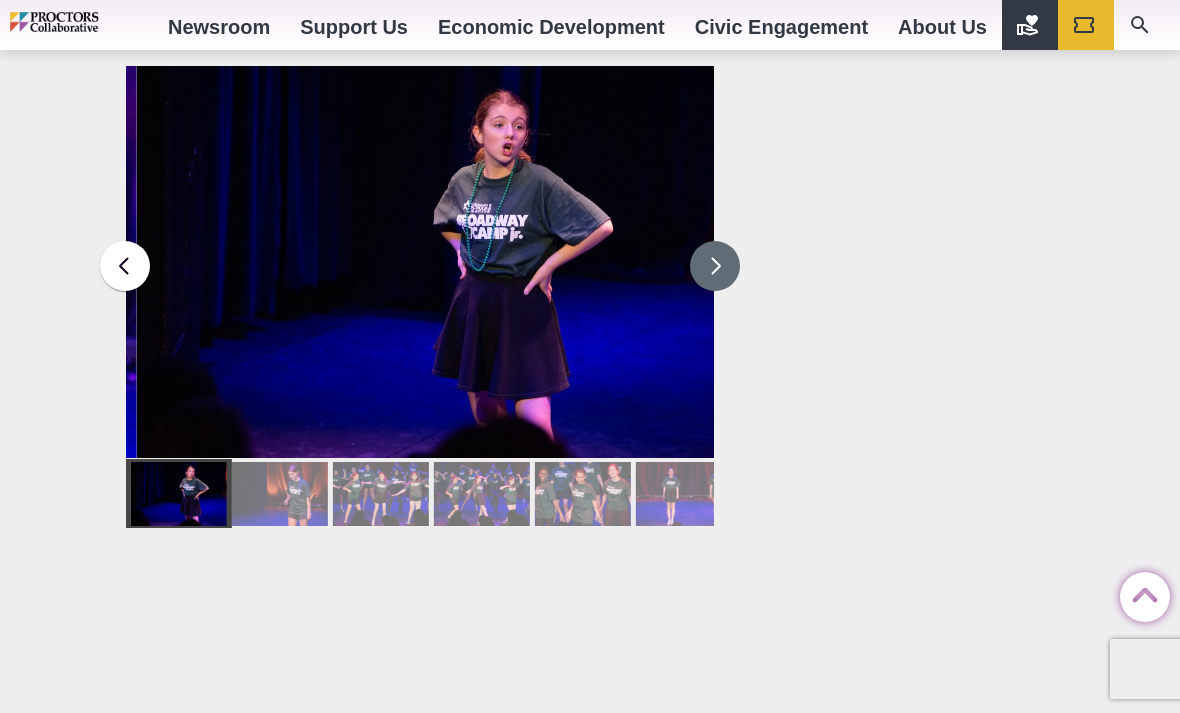 click at bounding box center [715, 266] 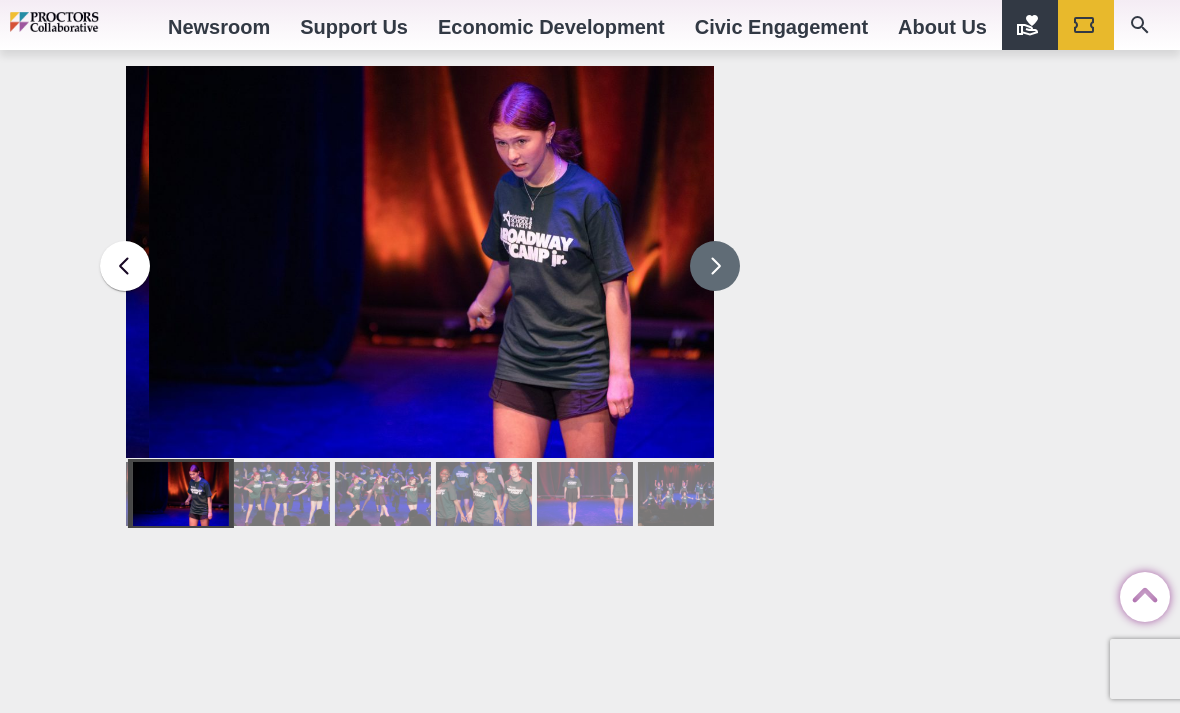 click at bounding box center [715, 266] 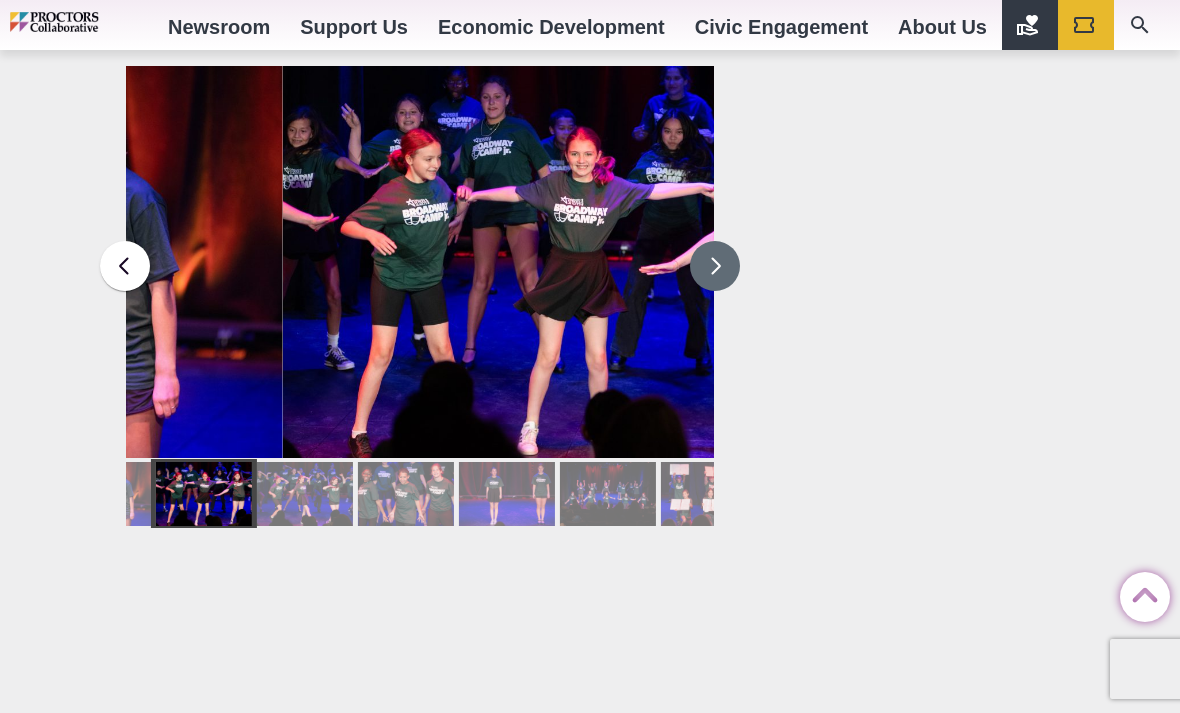 click at bounding box center [715, 266] 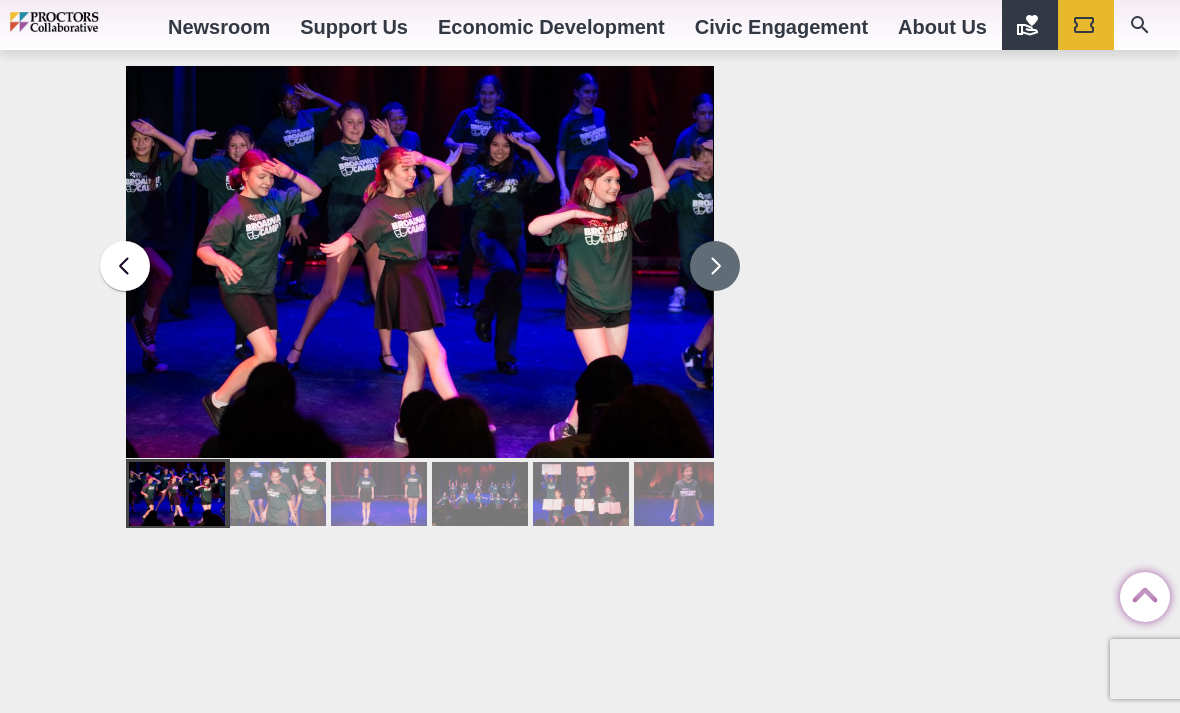 click at bounding box center [715, 266] 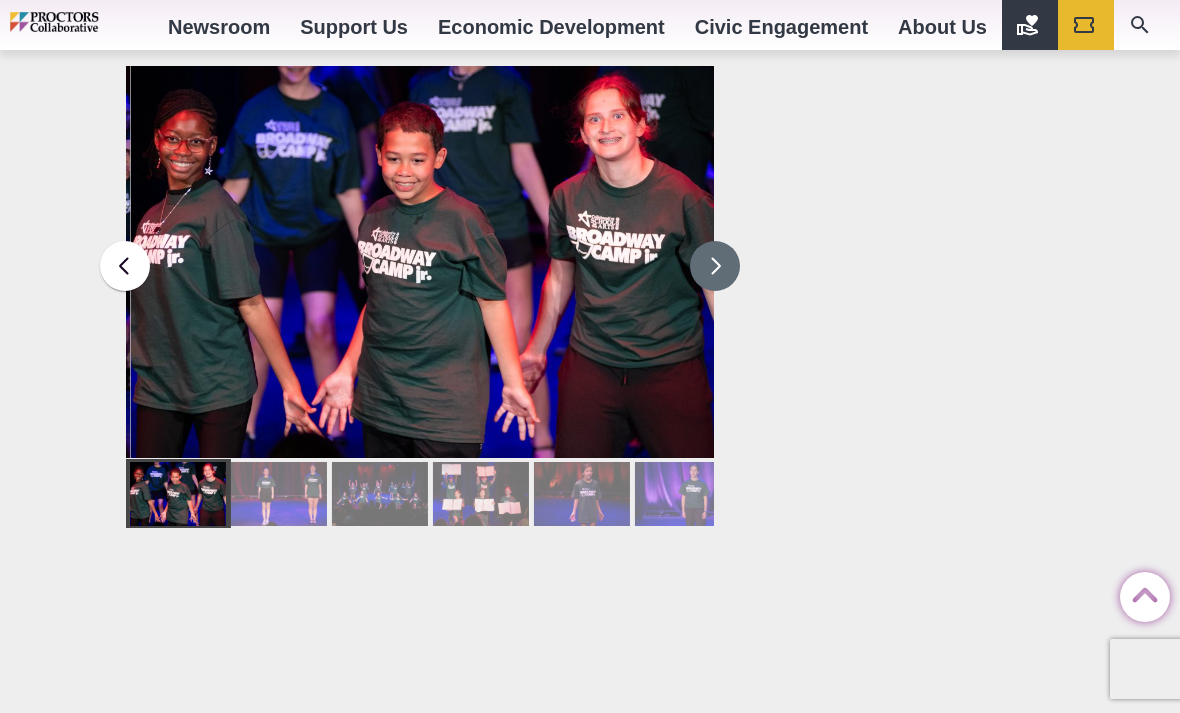 click at bounding box center [715, 266] 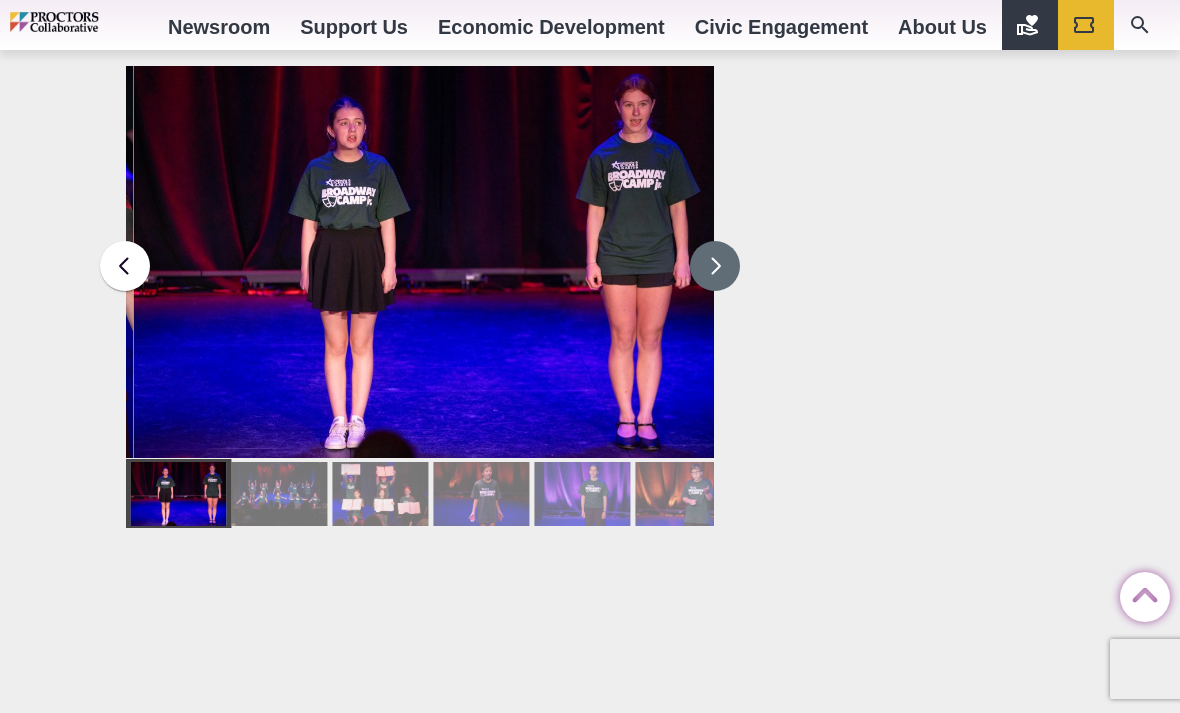 click at bounding box center (715, 266) 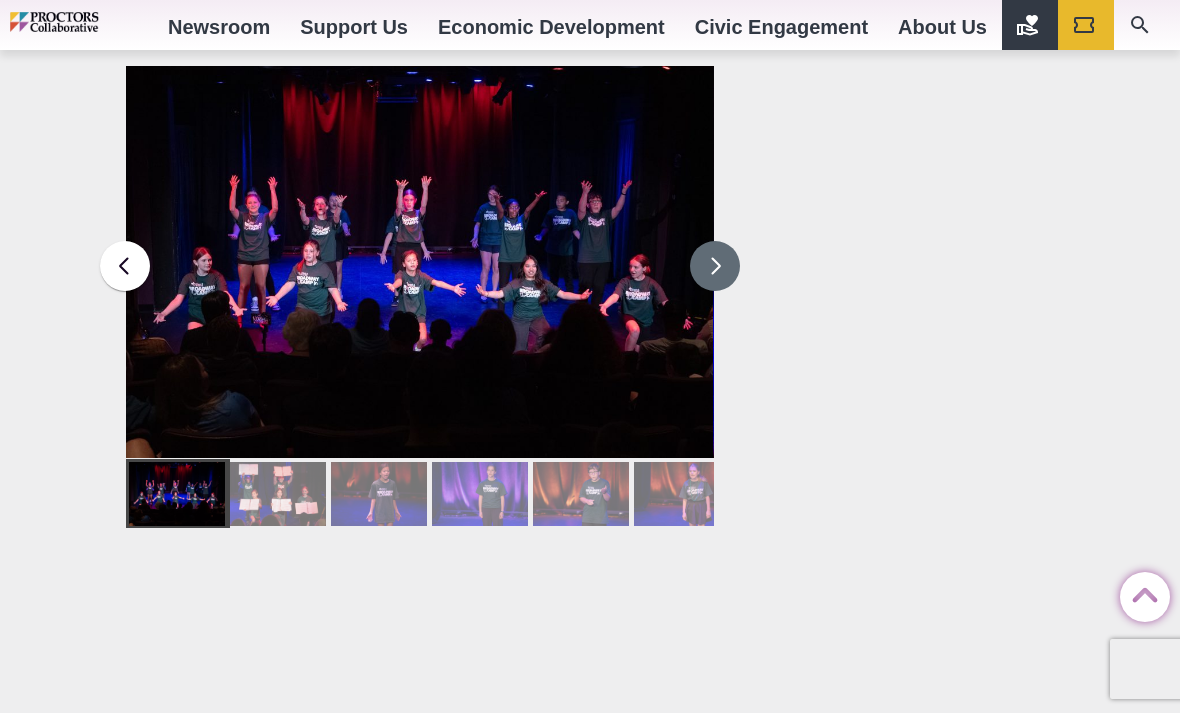 click at bounding box center [715, 266] 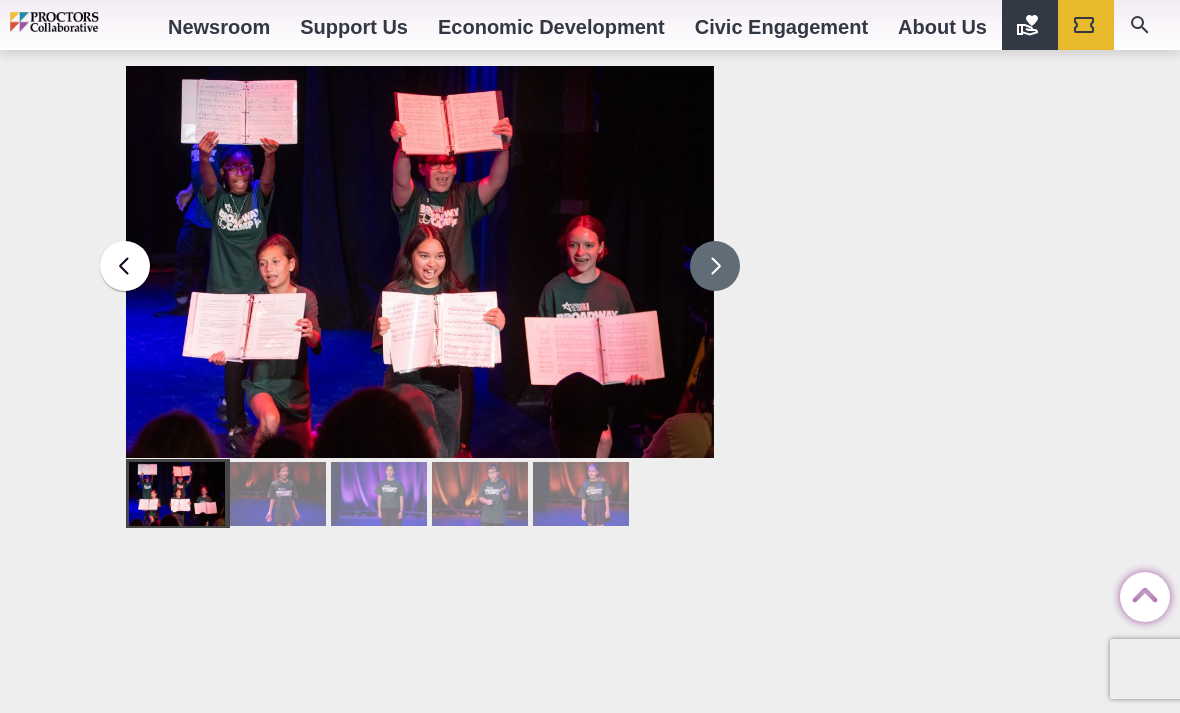 click at bounding box center [715, 266] 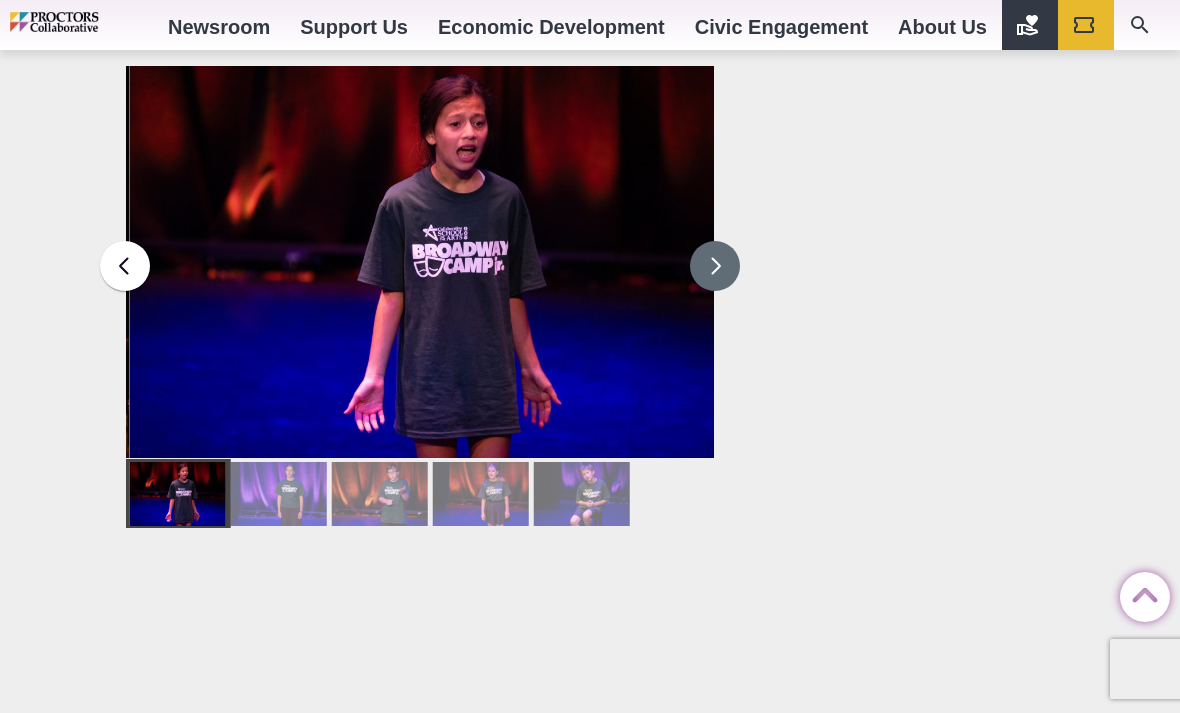 click at bounding box center [715, 266] 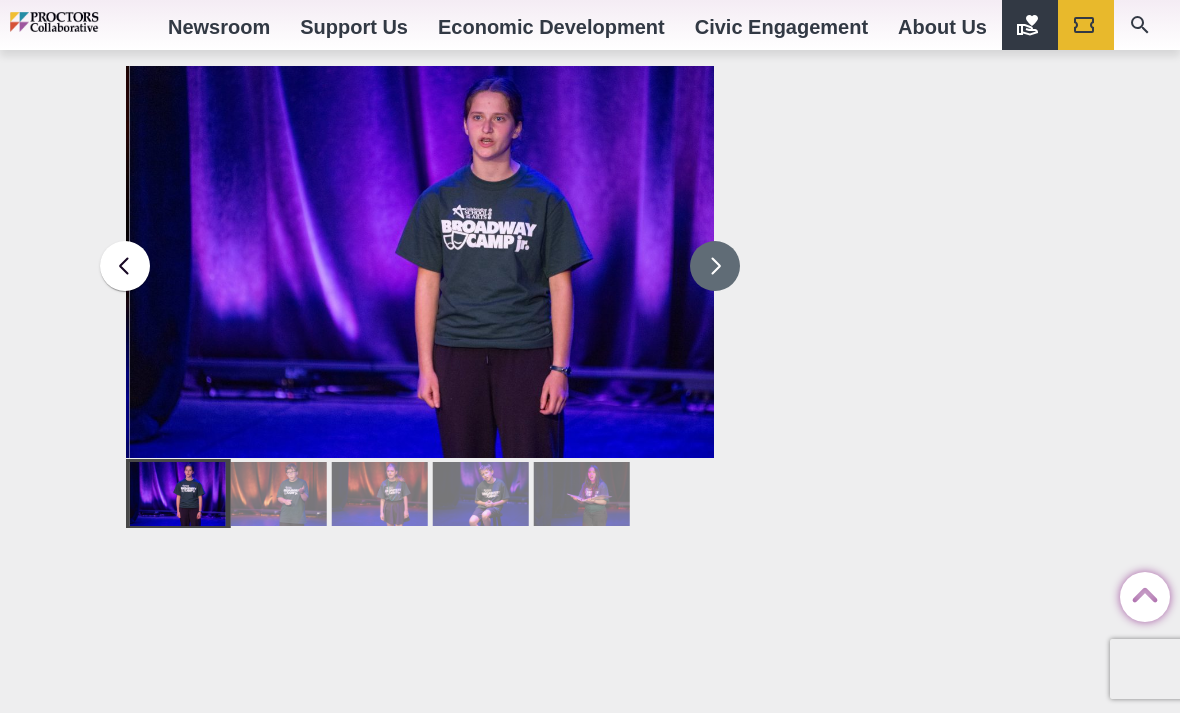 click at bounding box center (715, 266) 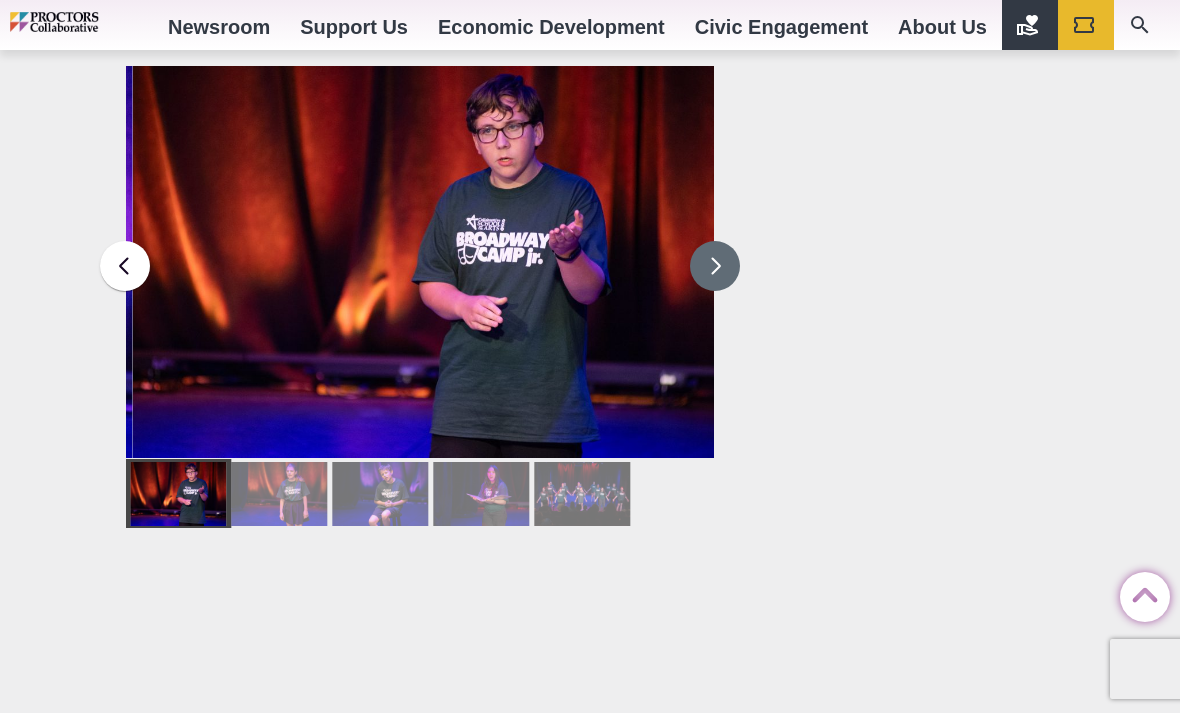 click at bounding box center [715, 266] 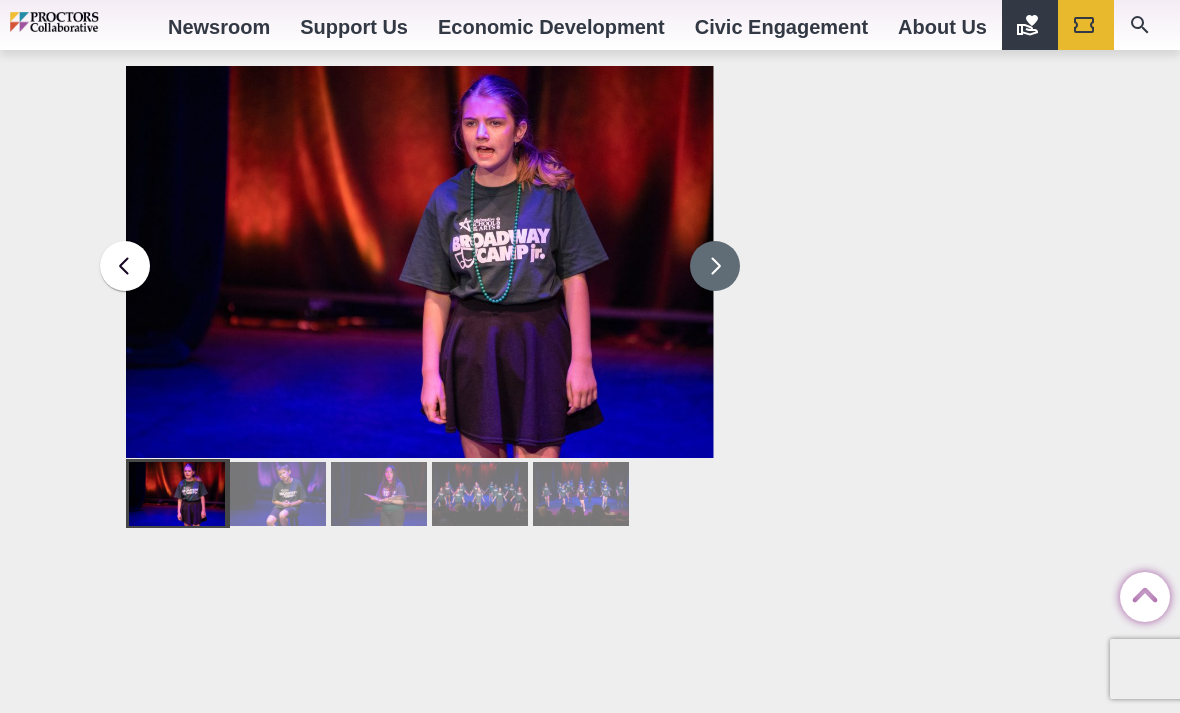 click at bounding box center (715, 266) 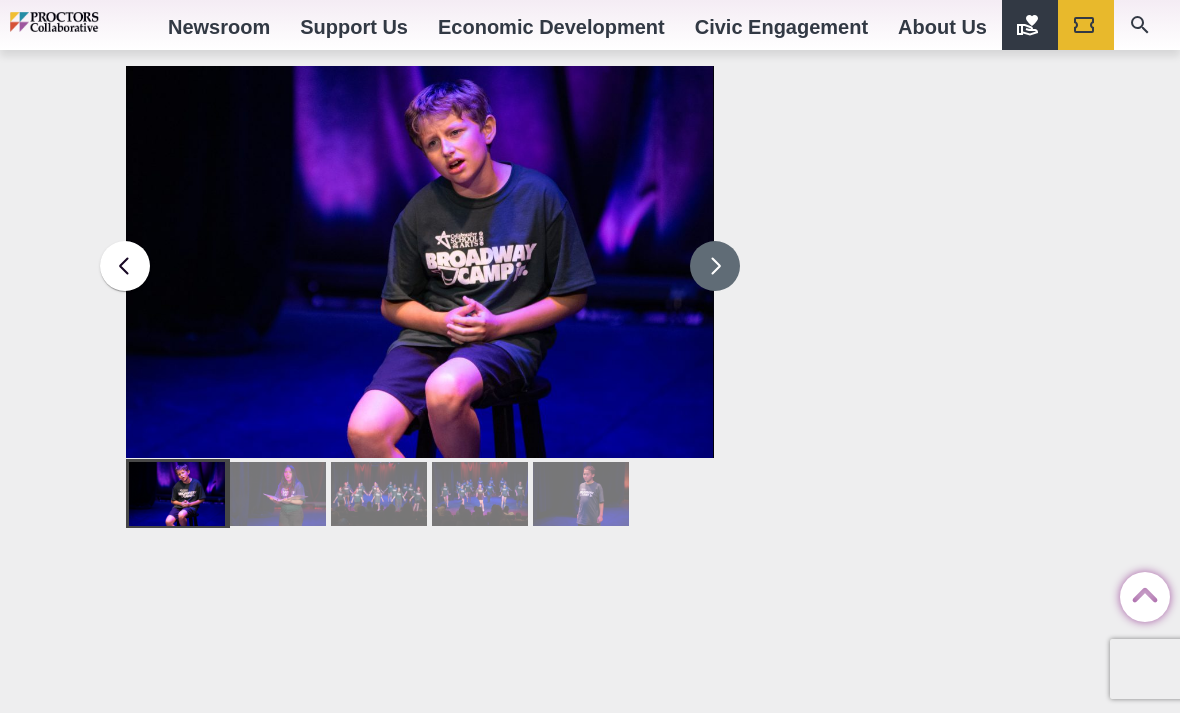click at bounding box center (715, 266) 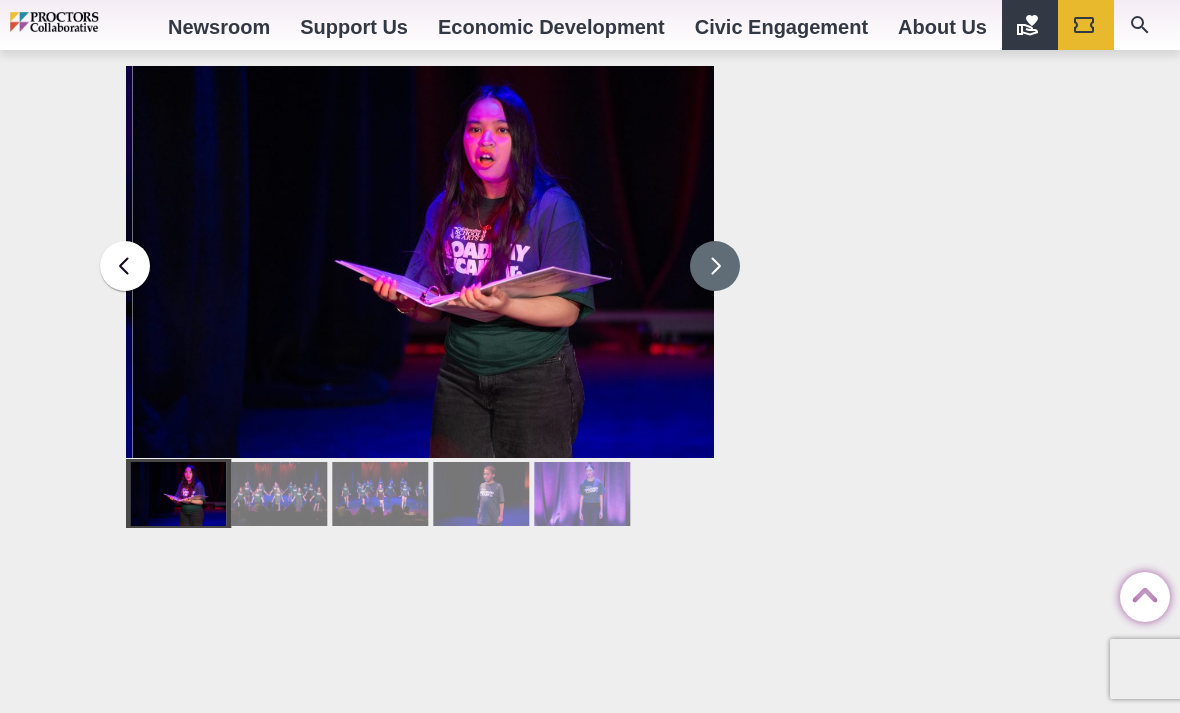 click at bounding box center (715, 266) 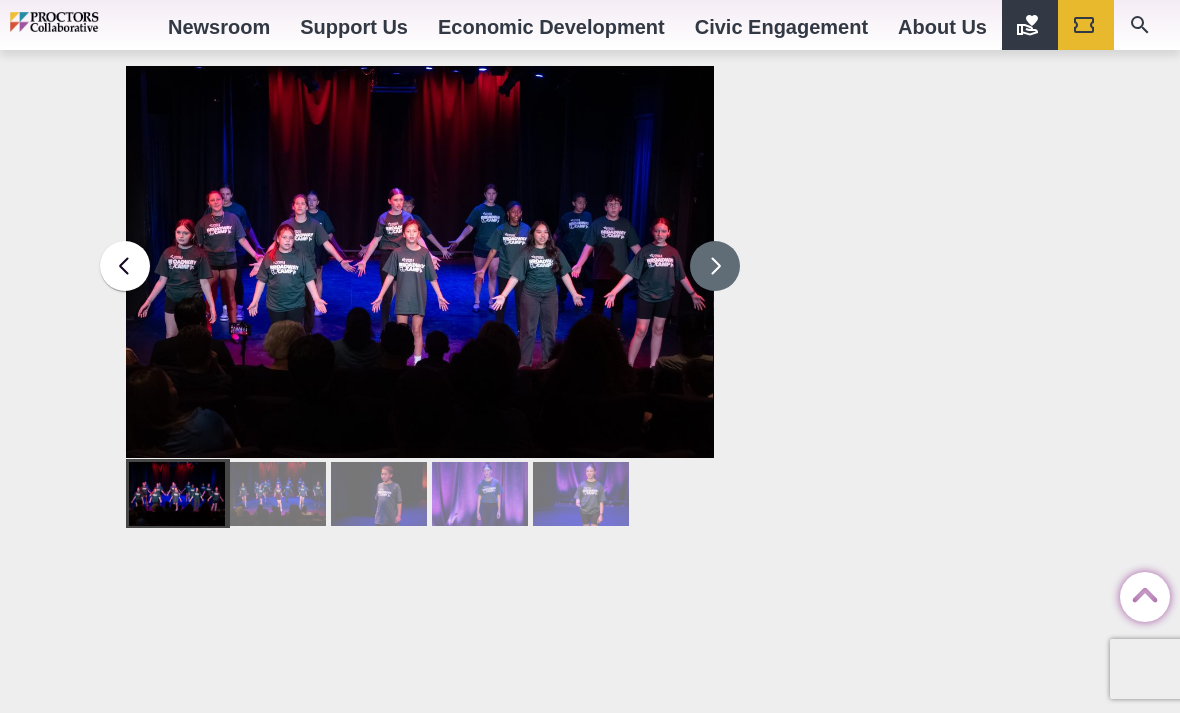 click at bounding box center (715, 266) 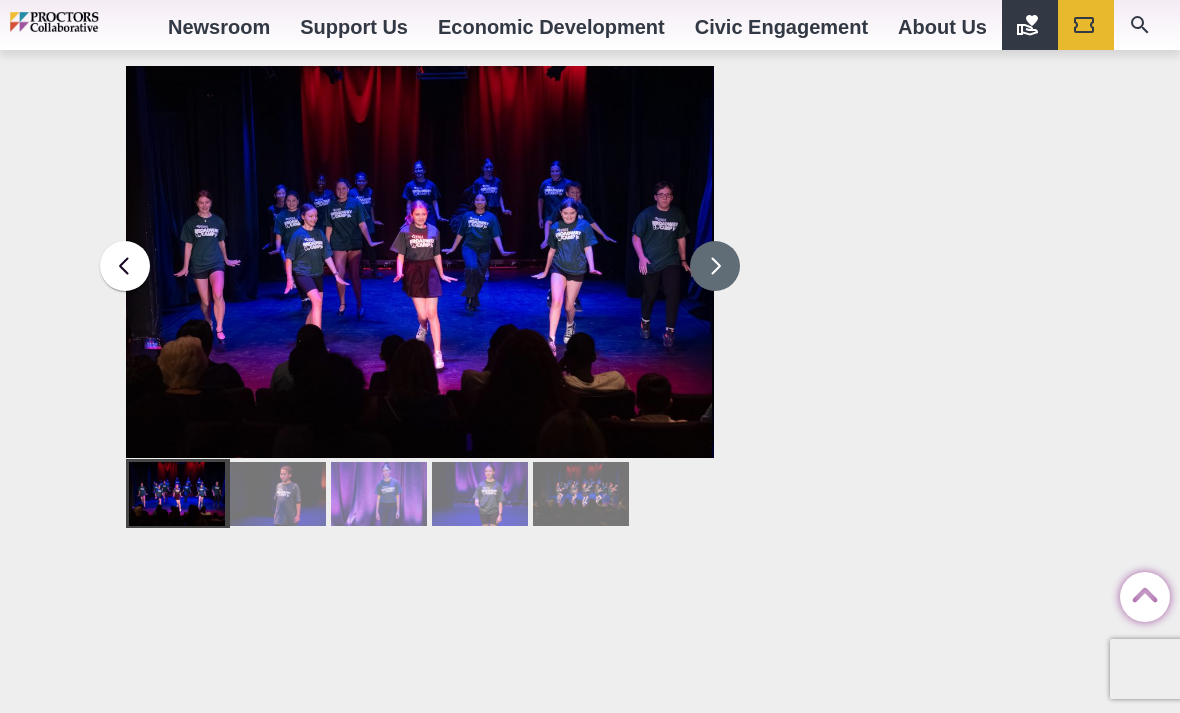 click at bounding box center (715, 266) 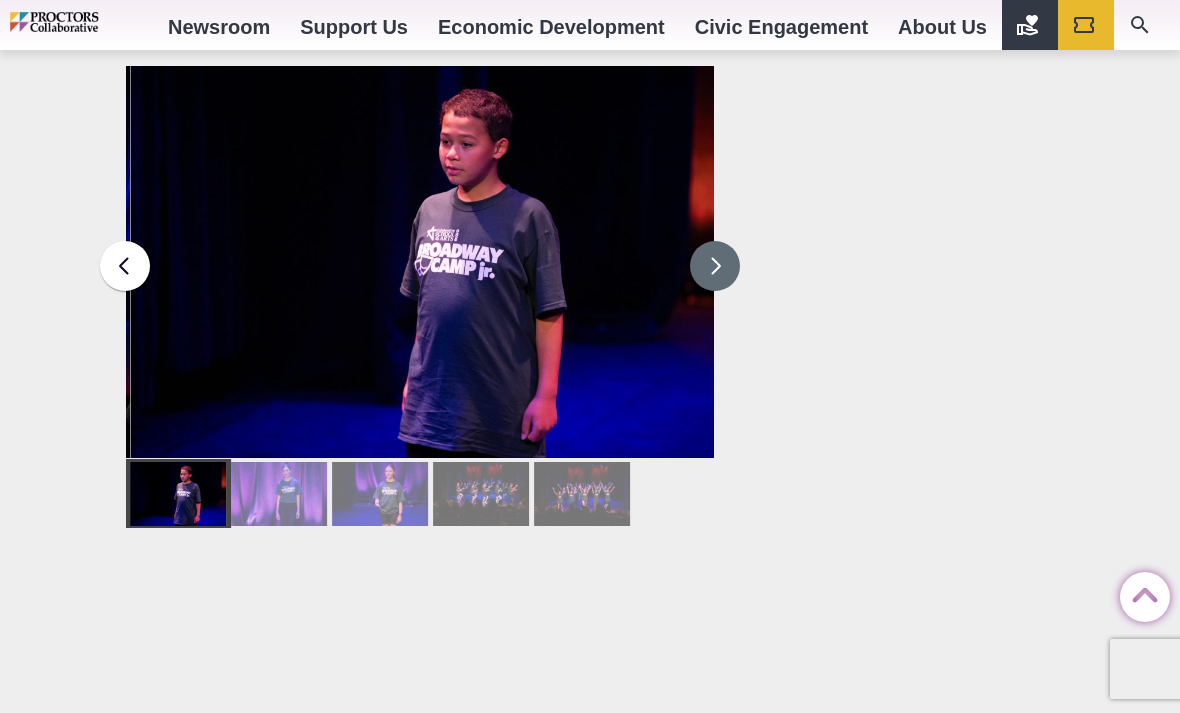 click at bounding box center [715, 266] 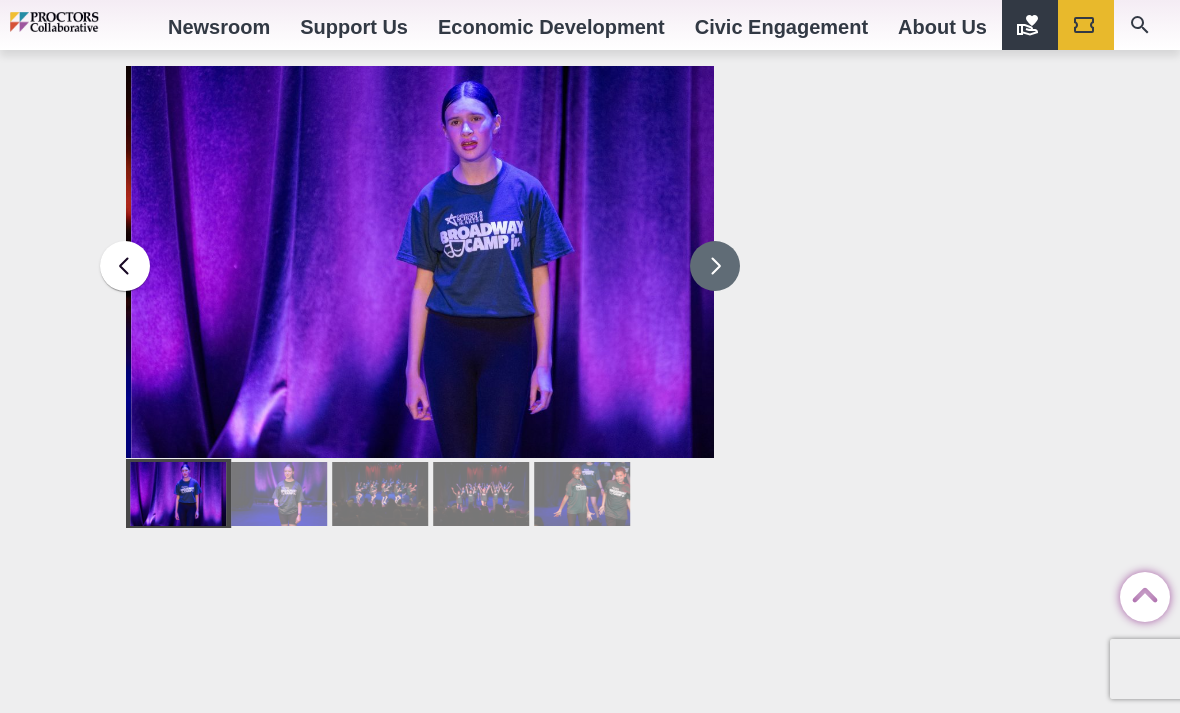 click at bounding box center [715, 266] 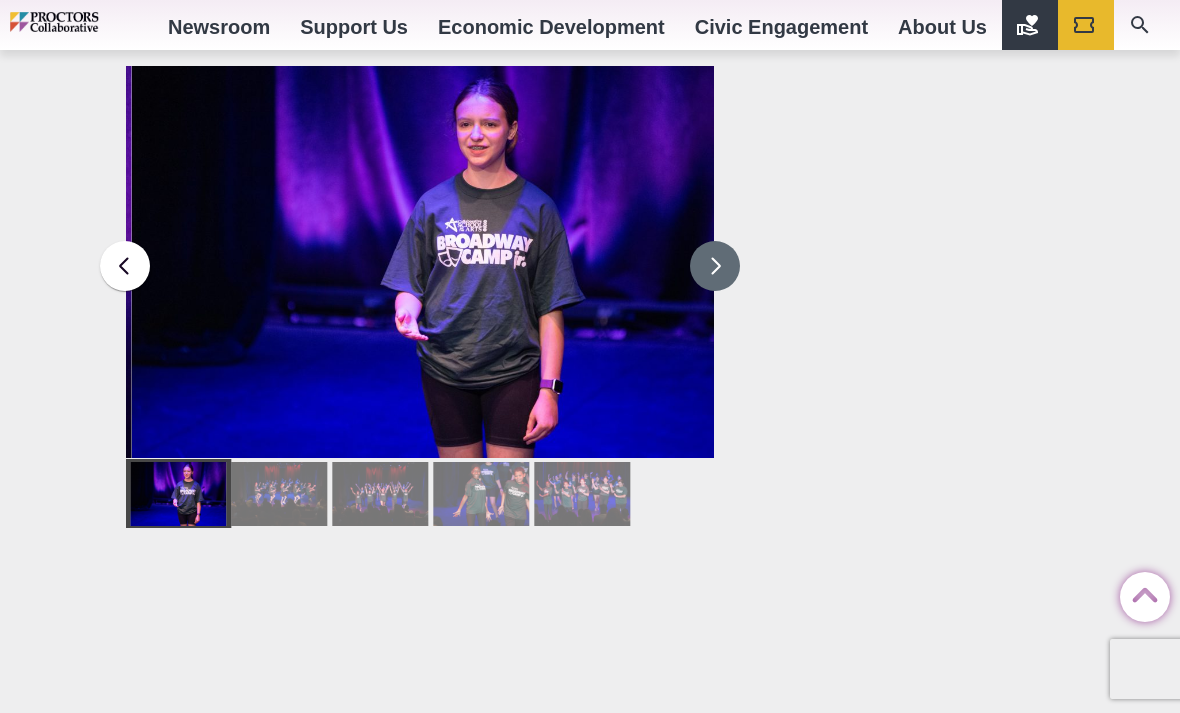 click at bounding box center [715, 266] 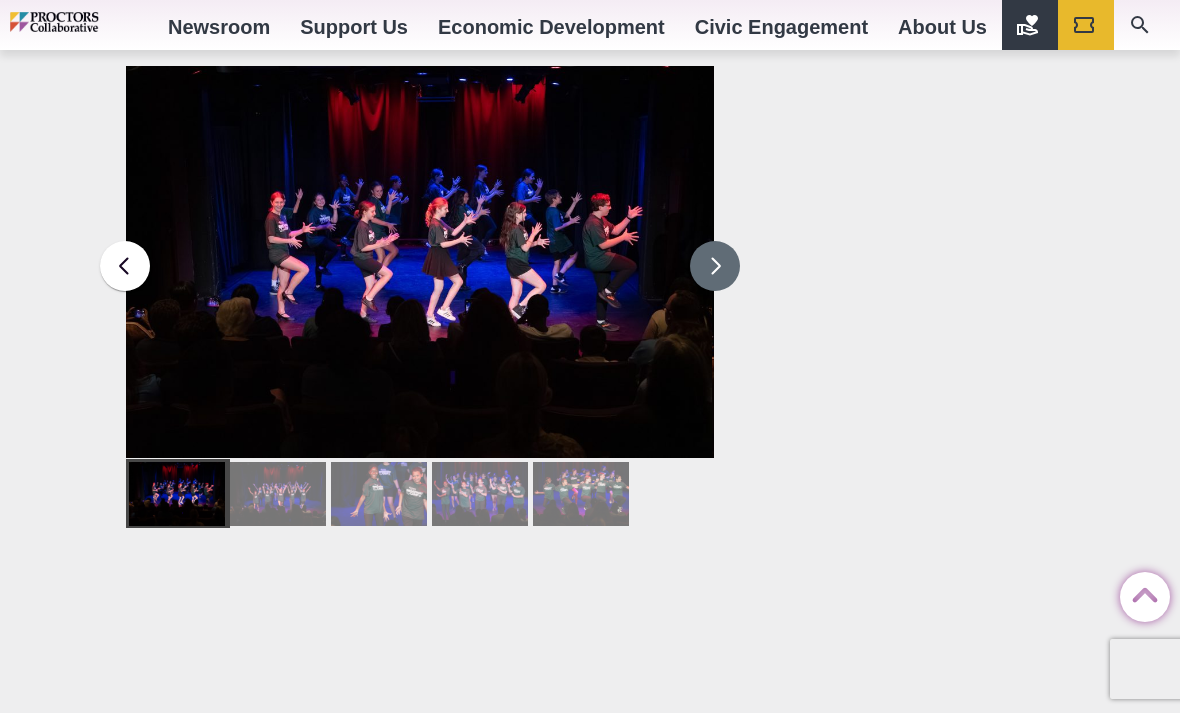 click at bounding box center (715, 266) 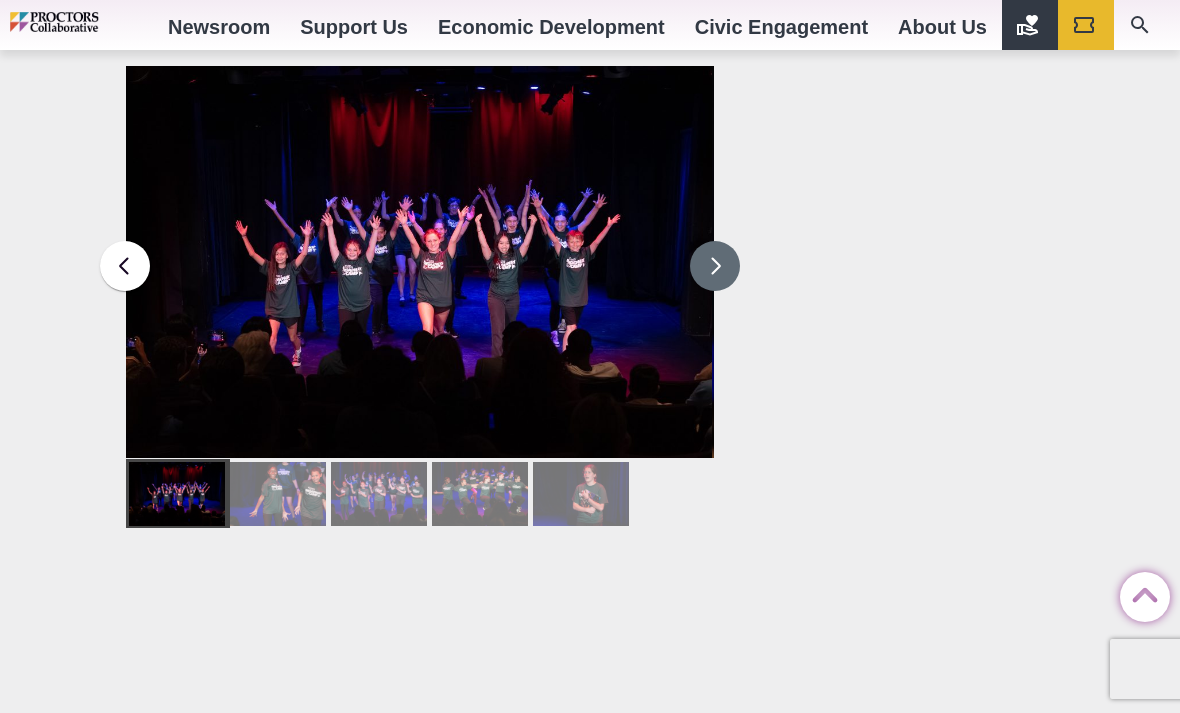 click at bounding box center (715, 266) 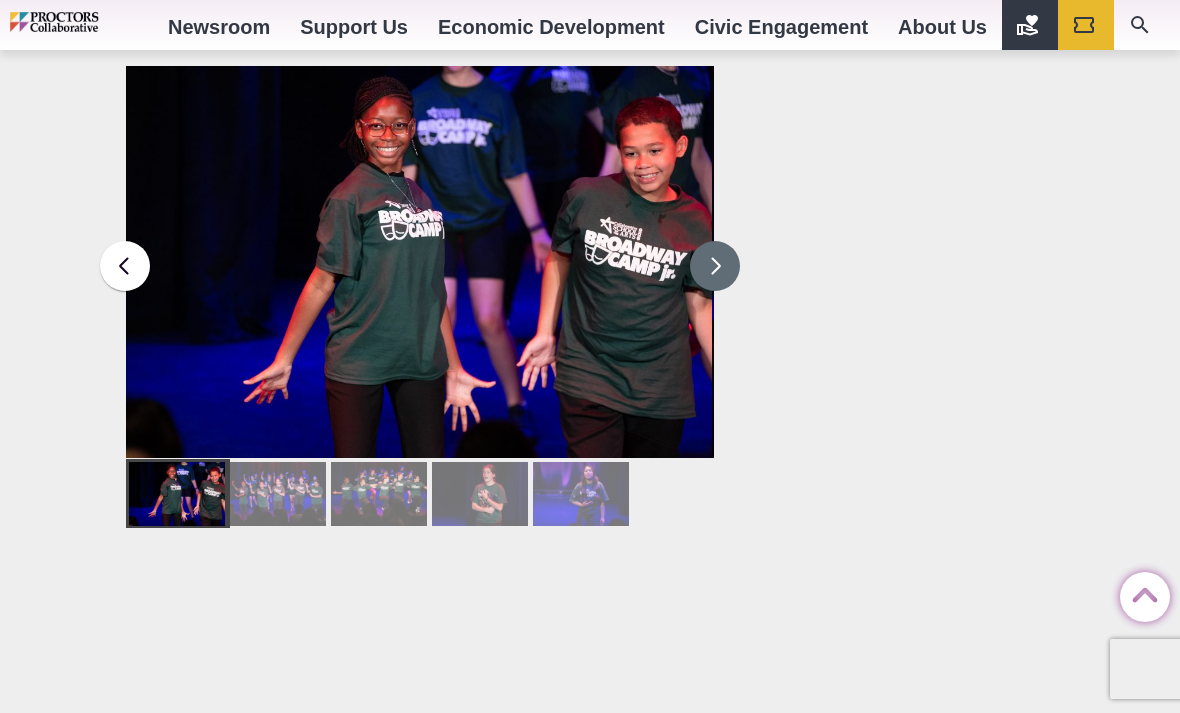 click at bounding box center (715, 266) 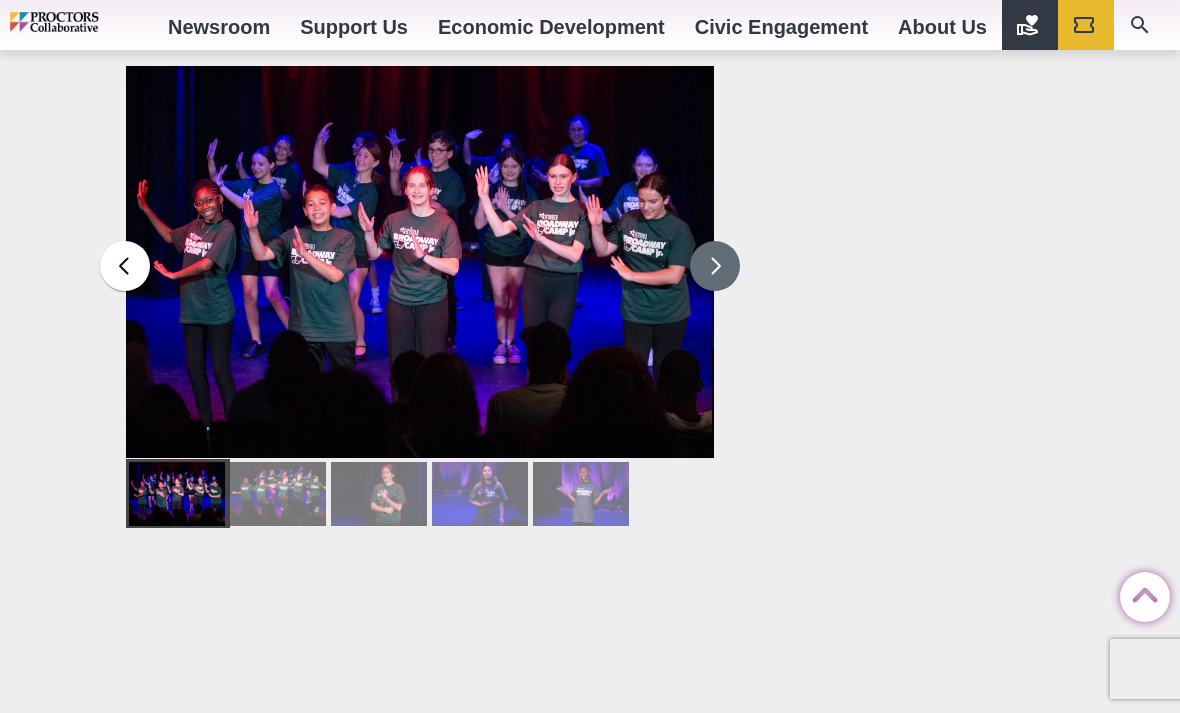 click at bounding box center [715, 266] 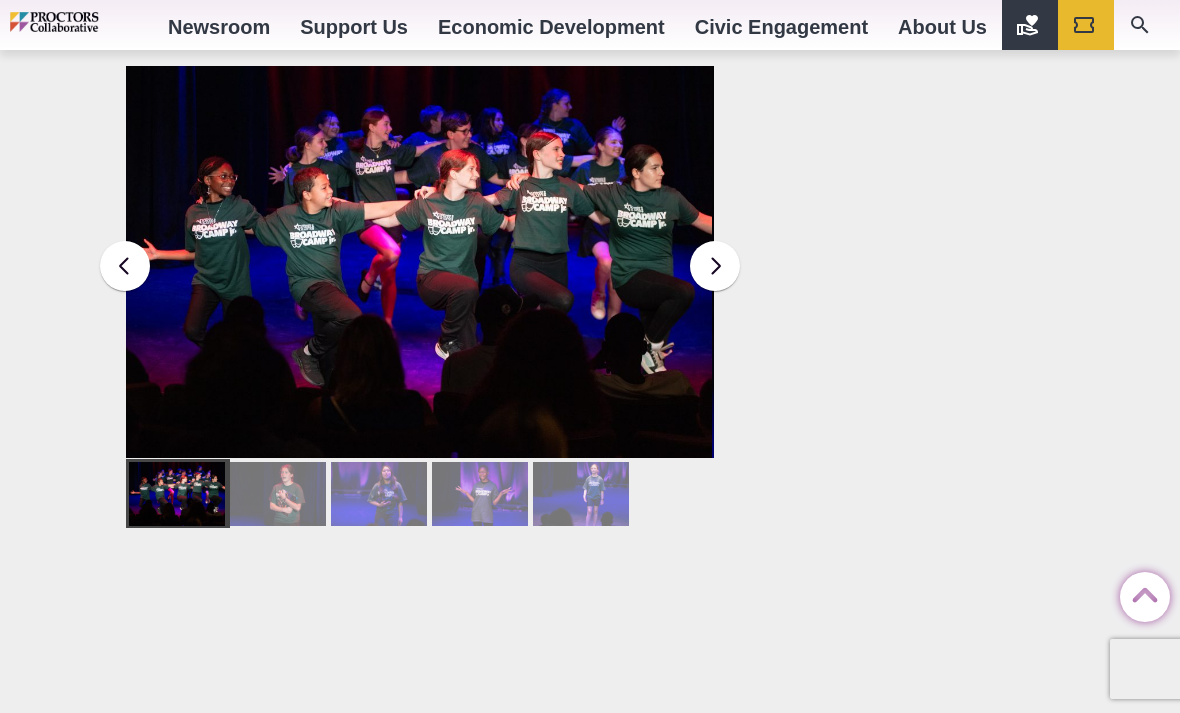 click on "Share  Share on Facebook Share on Twitter/X Copy Link
This summer’s Broadway Camp Jr. invited 12-14-year-olds to one of two sessions of a vibrant one‑week experience in the [GEOGRAPHIC_DATA] at Proctors in [GEOGRAPHIC_DATA]. Guided by seasoned industry pros, participants immerse themselves daily, from 9 a.m. to 4:30 p.m., in acting, singing, and dancing, as well as blending skill-building with creative exploration. The program culminates in a polished [DATE] showcase. Every camper leaves with a fresh headshot, newfound friends, and the thrill of performance, the Broadway way.
Broadway Camp Jr. Session One.  Photos by [PERSON_NAME], Proctors Collaborative.
Broadway Camp Jr. Session Two.  Photos by [PERSON_NAME], Proctors Collaborative." at bounding box center (424, -537) 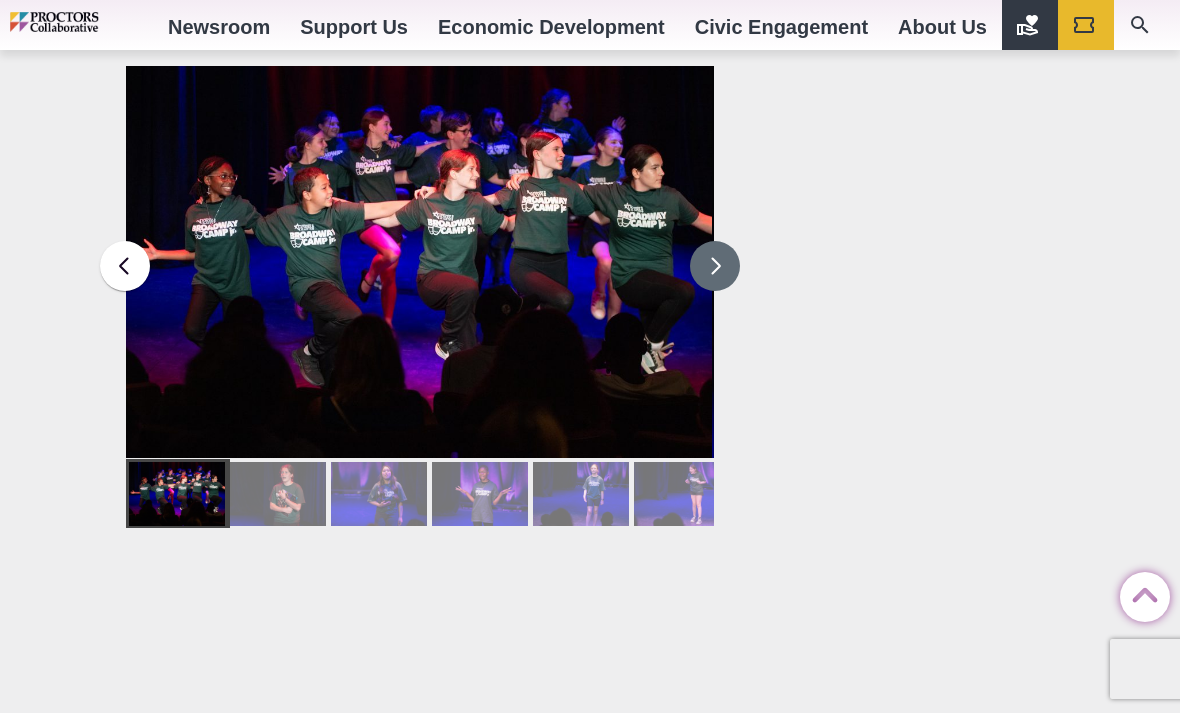 click at bounding box center [715, 266] 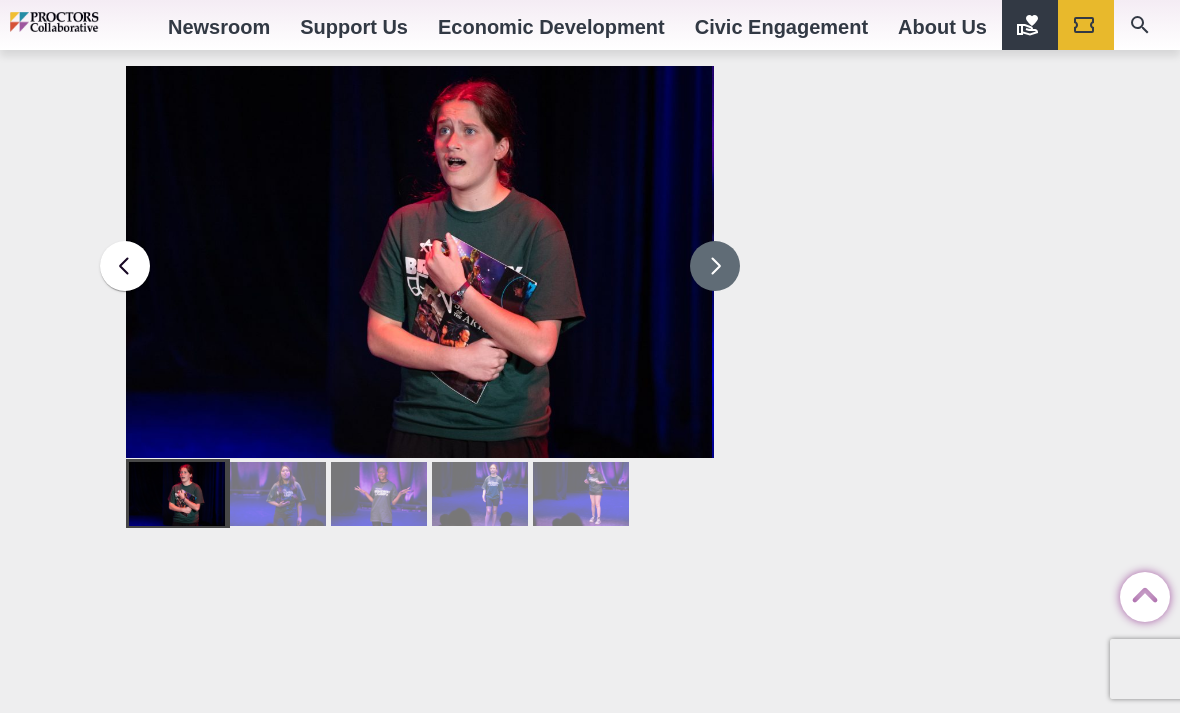 click at bounding box center (715, 266) 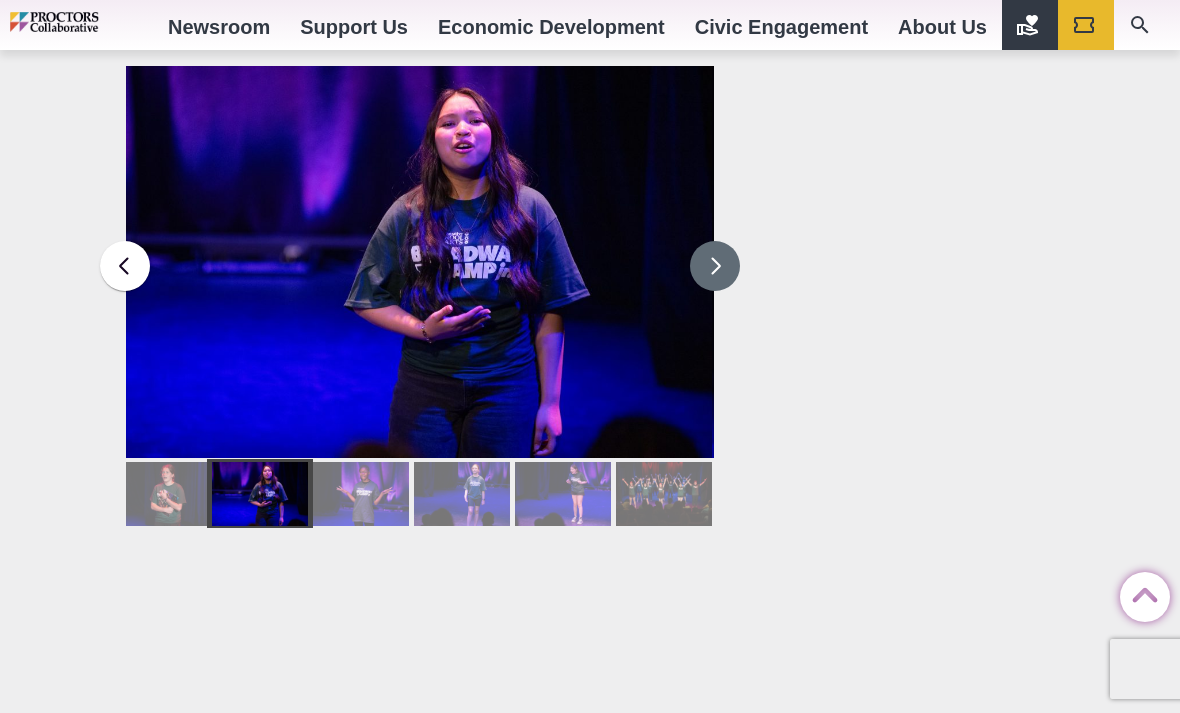 click at bounding box center [715, 266] 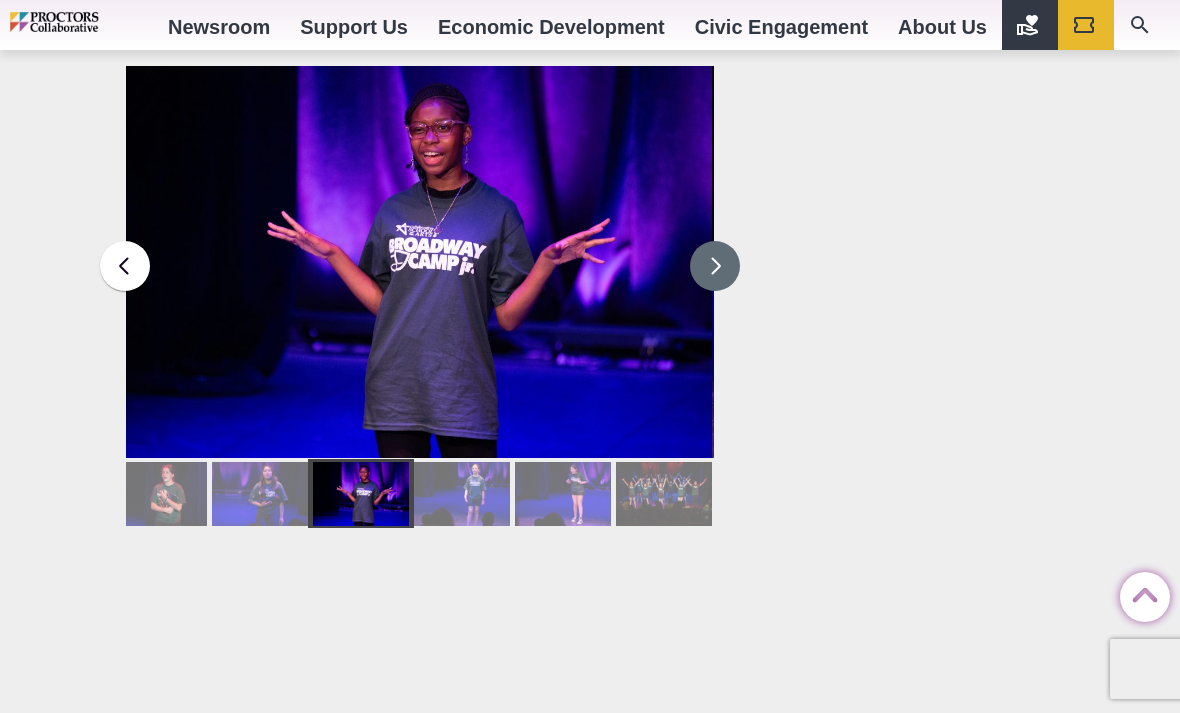 click at bounding box center (715, 266) 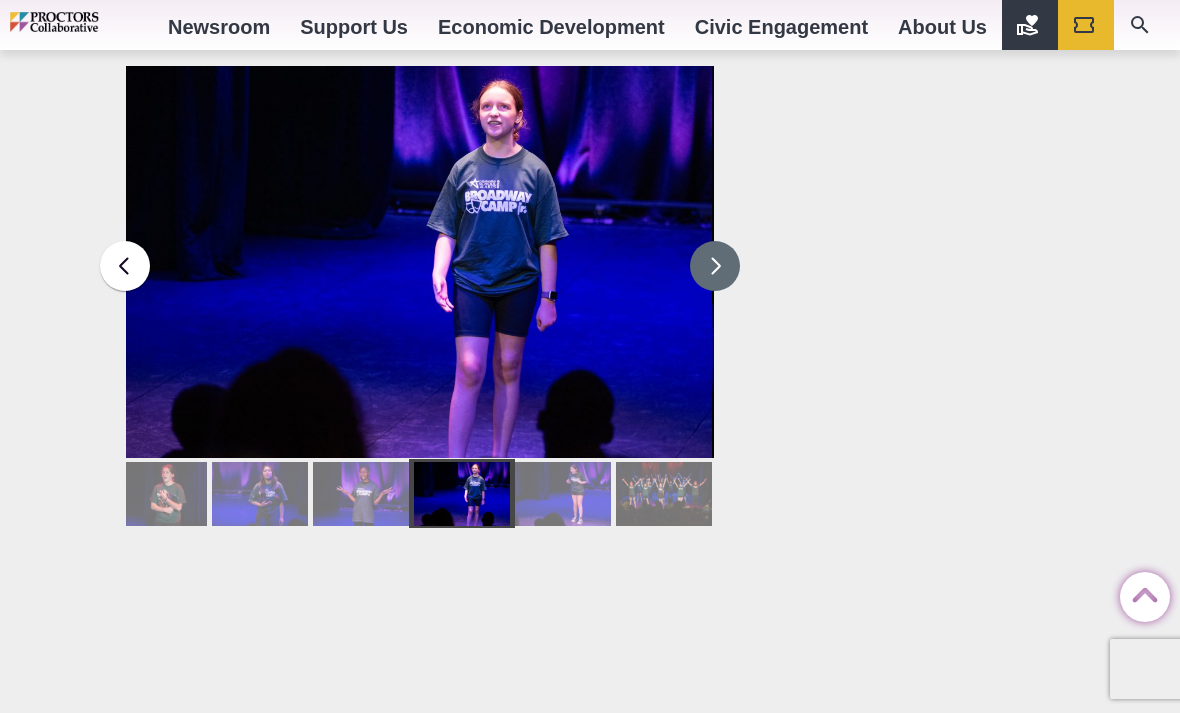 click at bounding box center [715, 266] 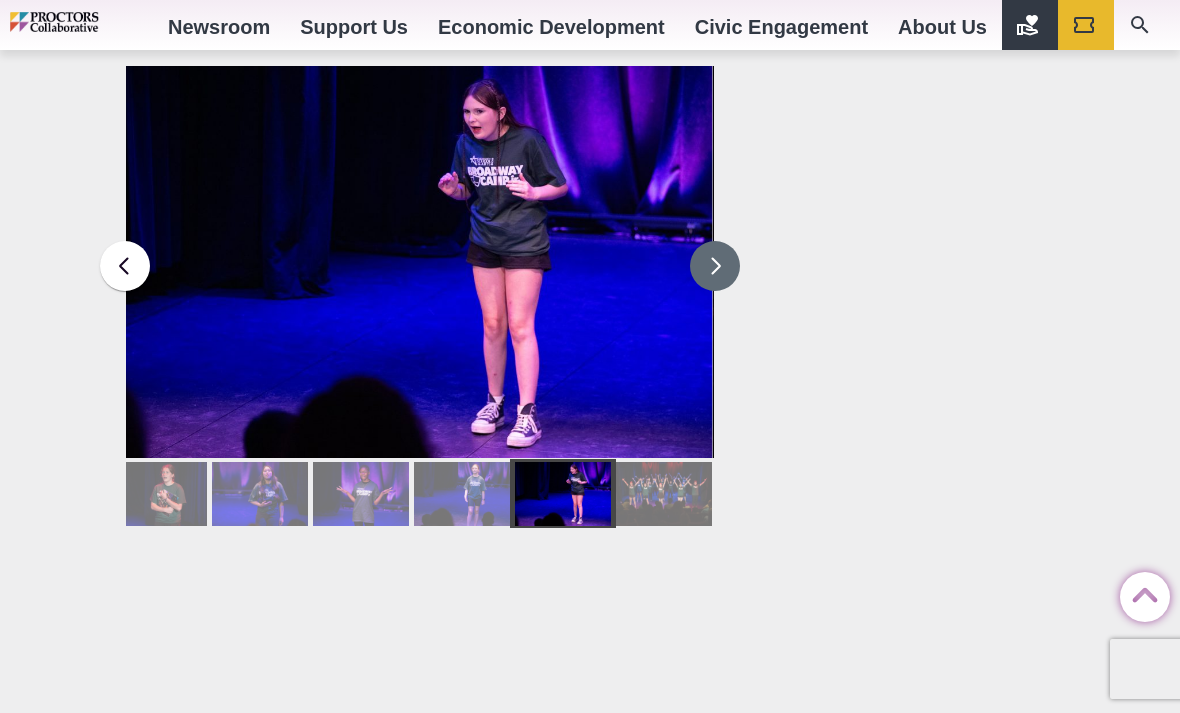 click at bounding box center (715, 266) 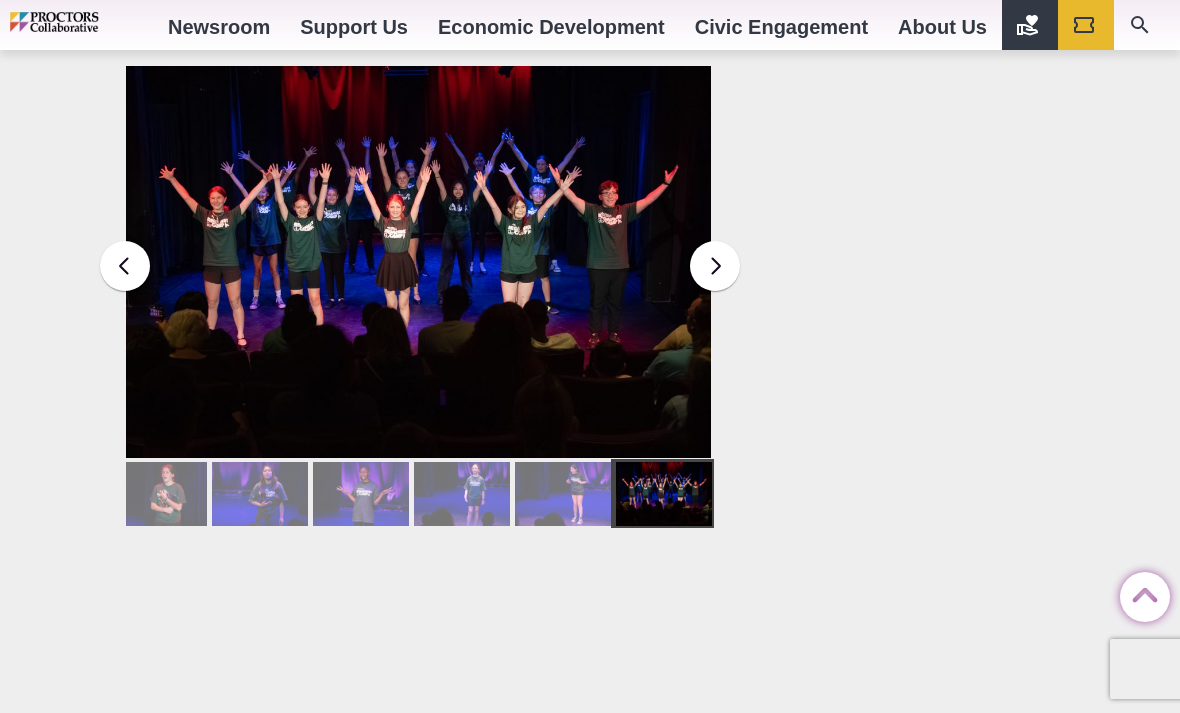 click on "Collaborative School of the Arts
Proctors *
Broadway Camp Jr. 2025
Share  Share on Facebook Share on Twitter/X Copy Link
Broadway Camp Jr. Session One.  Photos by Kevin Montano, Proctors Collaborative.
Broadway Camp Jr. Session Two.  Photos by Kevin Montano, Proctors Collaborative." at bounding box center (590, -778) 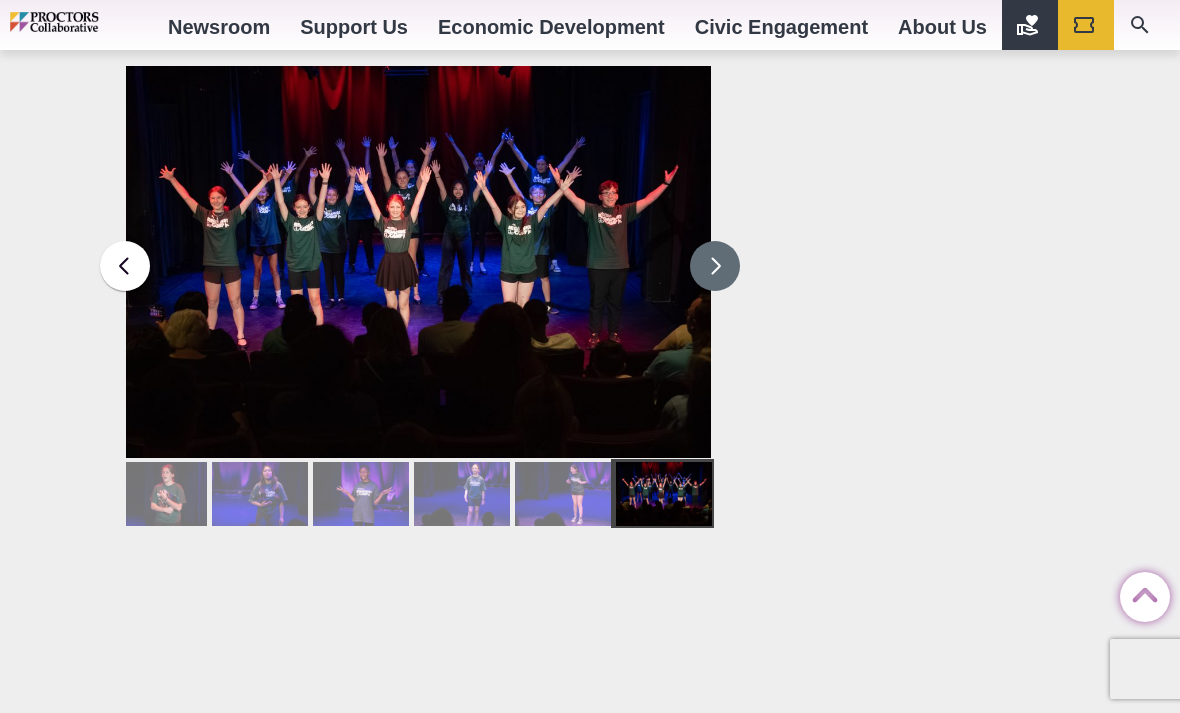 click at bounding box center [715, 266] 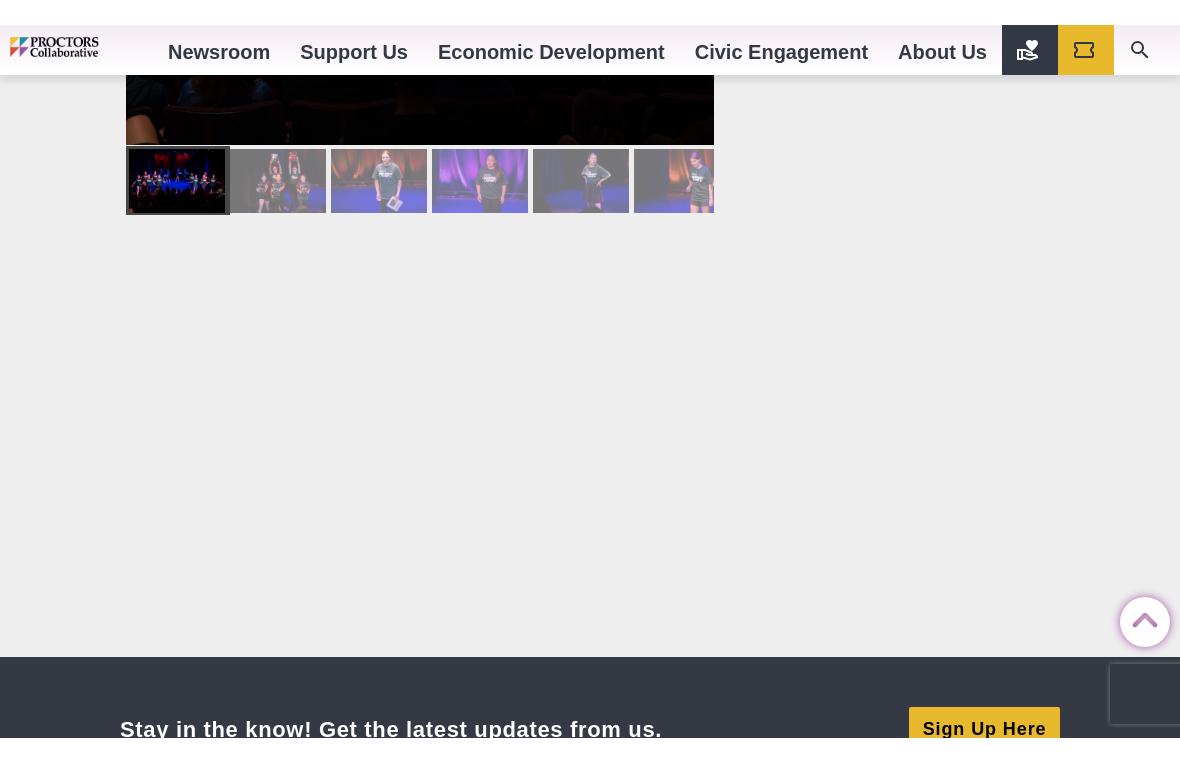 scroll, scrollTop: 24, scrollLeft: 0, axis: vertical 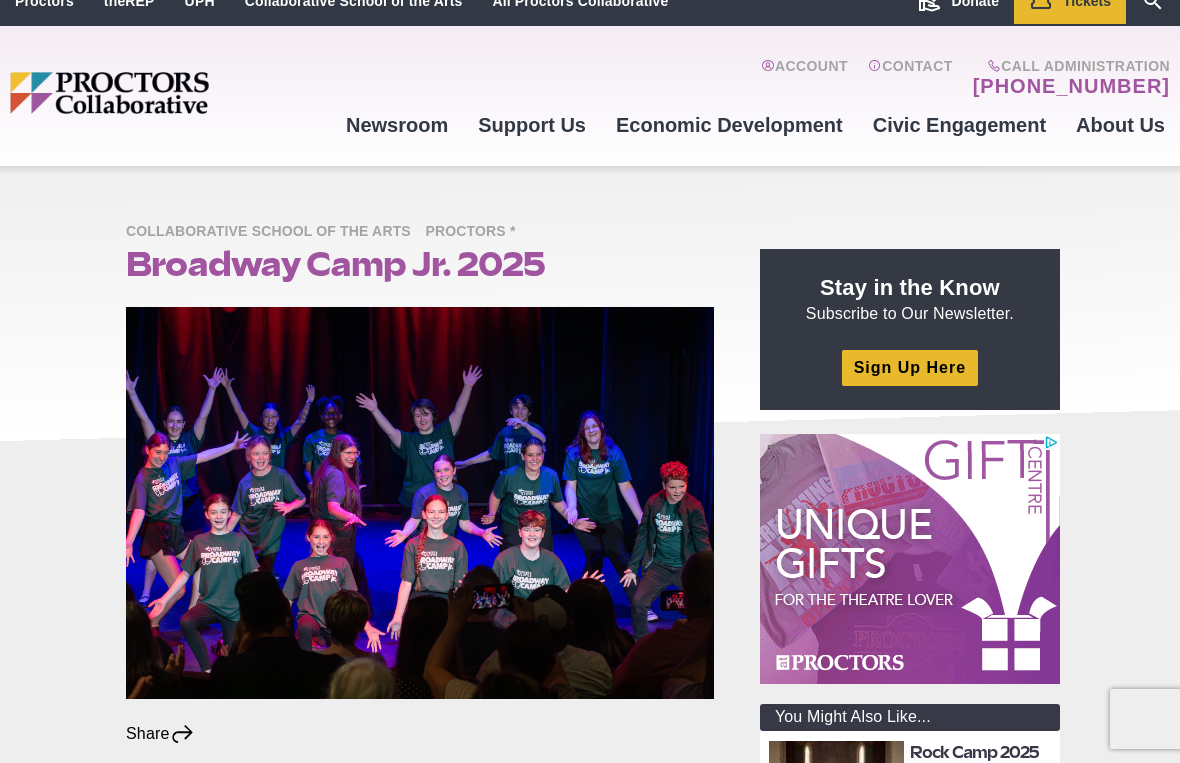 click on "Proctors
theREP
UPH
Collaborative School of the Arts
All Proctors Collaborative
Donate
Tickets
Search Our Site
Account
Contact
Call Administration
(518) 382-3884
Newsroom
Newsroom
Photo Galleries
Videos
Press Kit
Support Us
Advertising at Proctors
Corporate partnerships
Memberships (Individuals)" at bounding box center [590, 2121] 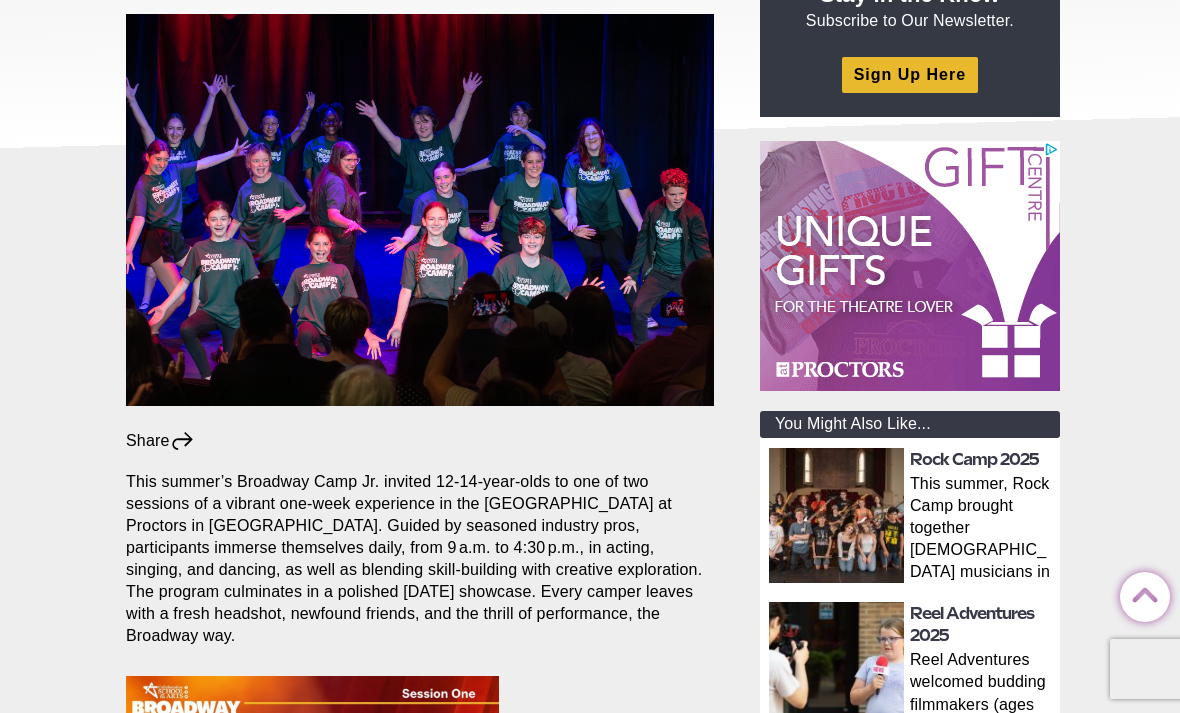 scroll, scrollTop: 0, scrollLeft: 0, axis: both 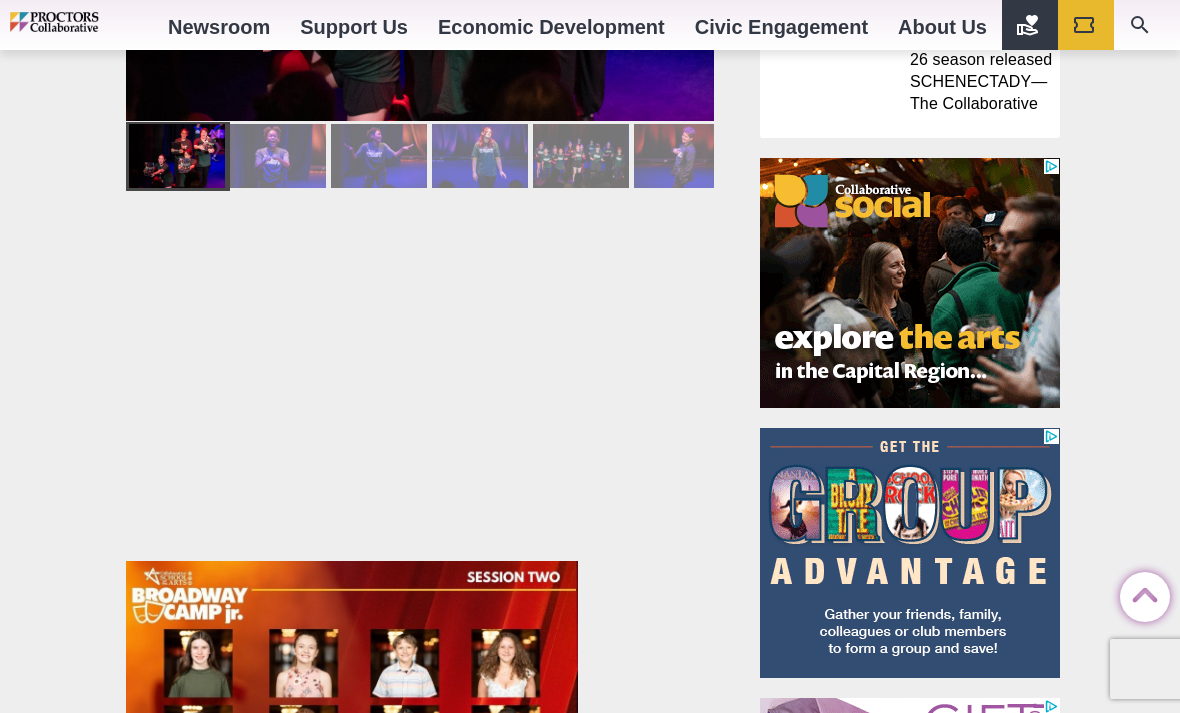 click on "Share  Share on Facebook Share on Twitter/X Copy Link
This summer’s Broadway Camp Jr. invited 12-14-year-olds to one of two sessions of a vibrant one‑week experience in the [GEOGRAPHIC_DATA] at Proctors in [GEOGRAPHIC_DATA]. Guided by seasoned industry pros, participants immerse themselves daily, from 9 a.m. to 4:30 p.m., in acting, singing, and dancing, as well as blending skill-building with creative exploration. The program culminates in a polished [DATE] showcase. Every camper leaves with a fresh headshot, newfound friends, and the thrill of performance, the Broadway way.
Broadway Camp Jr. Session One.  Photos by [PERSON_NAME], Proctors Collaborative.
Broadway Camp Jr. Session Two.  Photos by [PERSON_NAME], Proctors Collaborative." at bounding box center [424, 420] 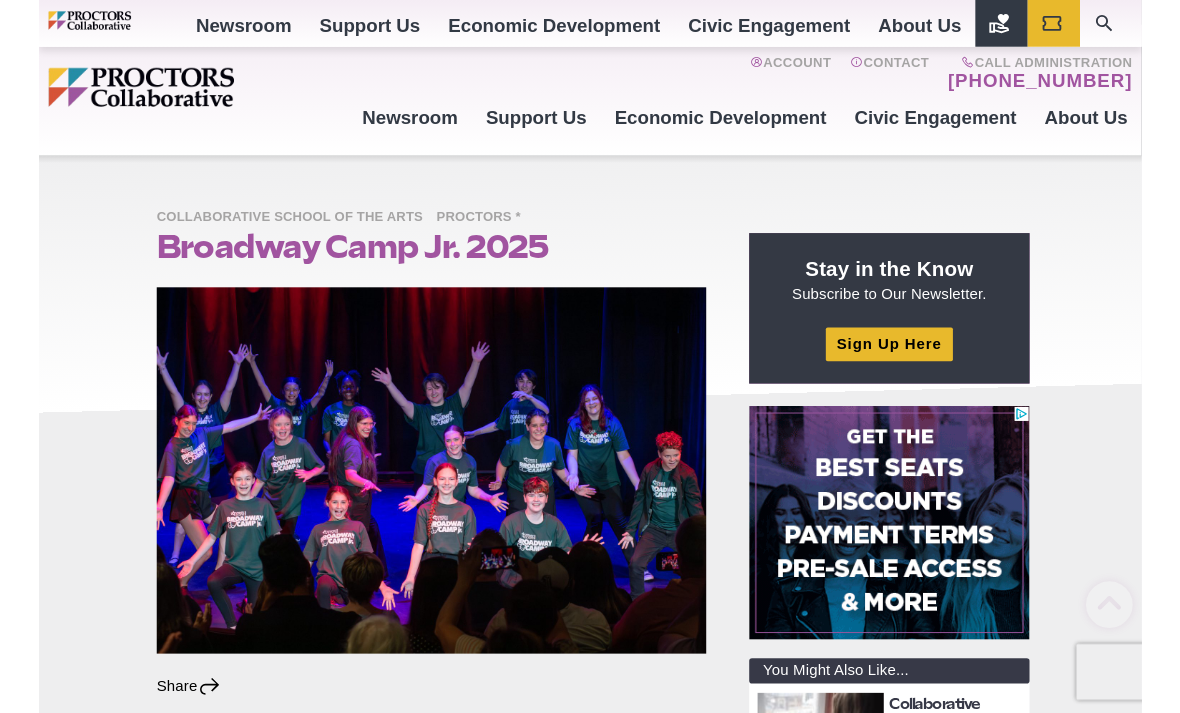 scroll, scrollTop: 1759, scrollLeft: 0, axis: vertical 